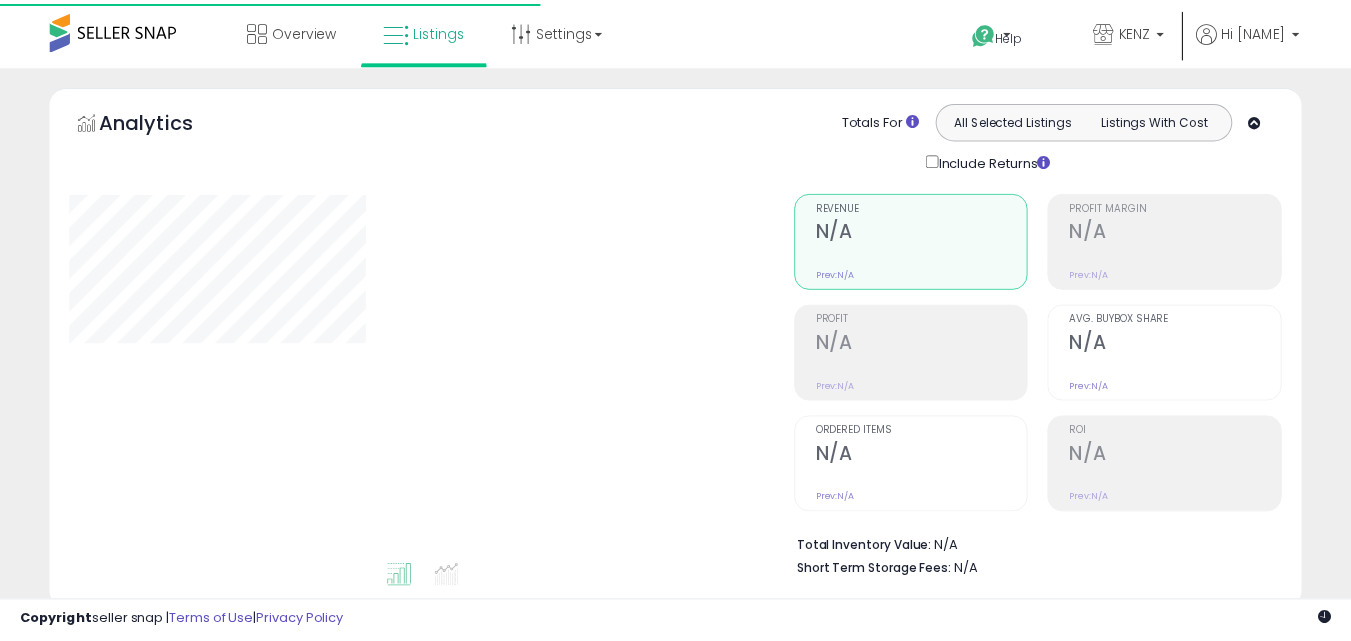 scroll, scrollTop: 0, scrollLeft: 0, axis: both 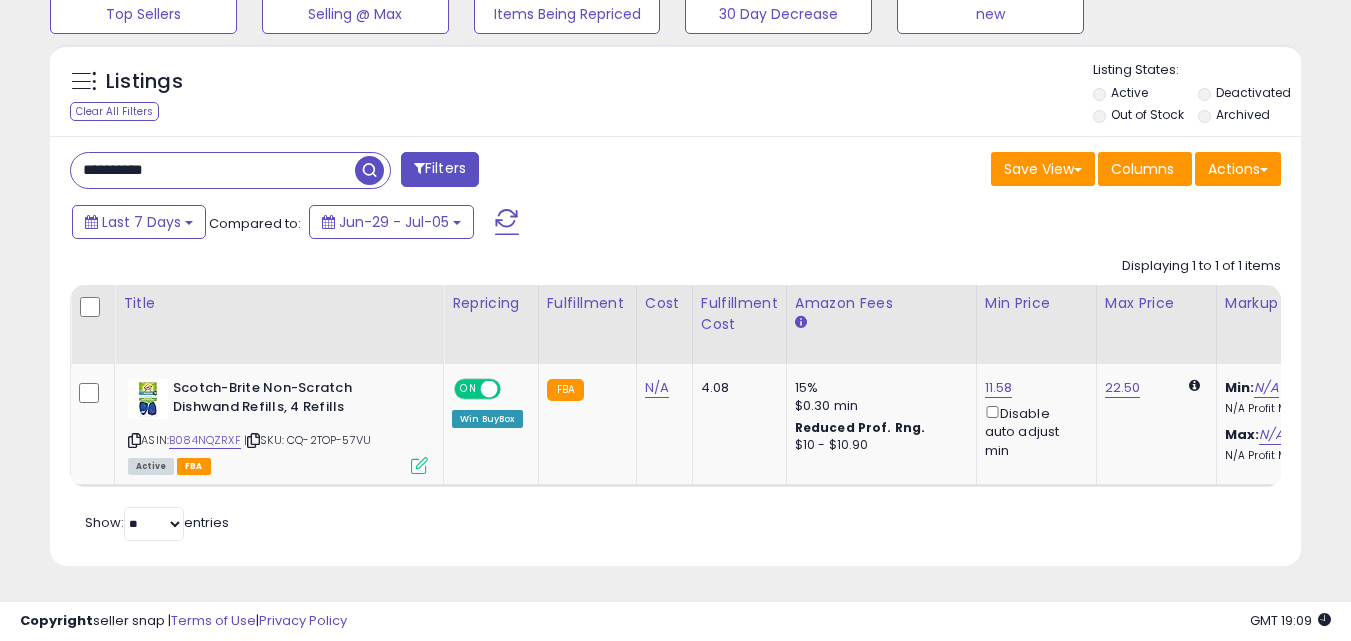 click on "**********" at bounding box center [213, 170] 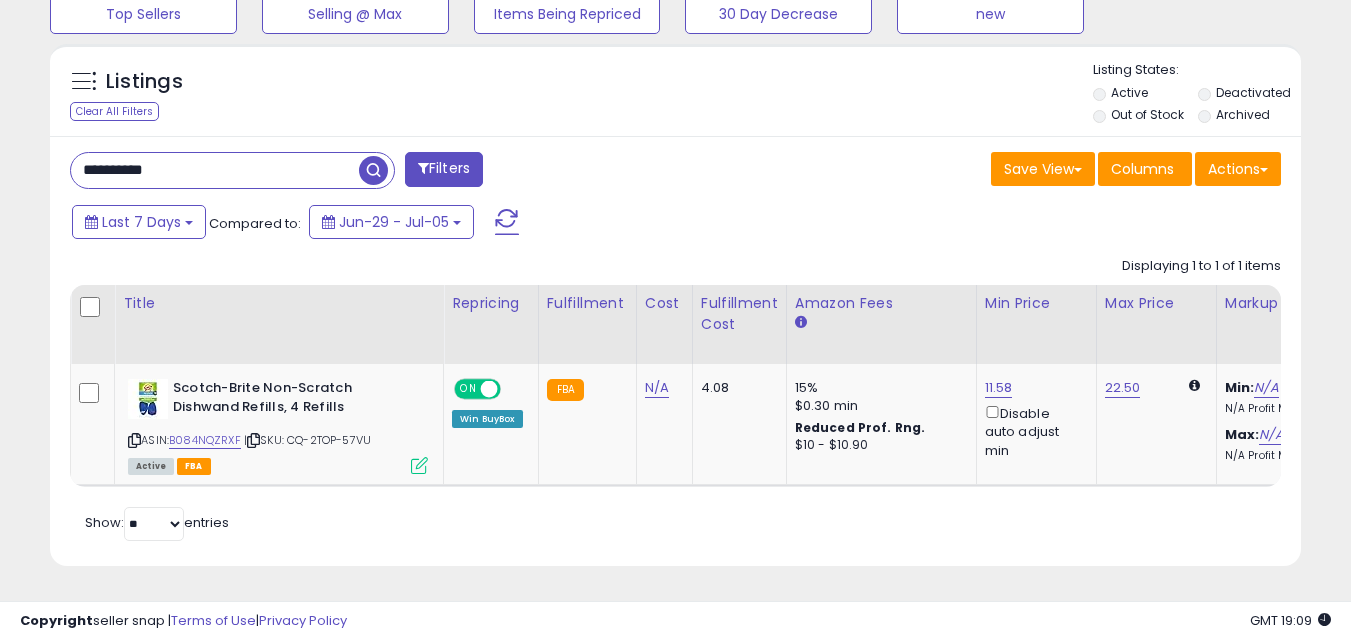 click on "**********" at bounding box center (215, 170) 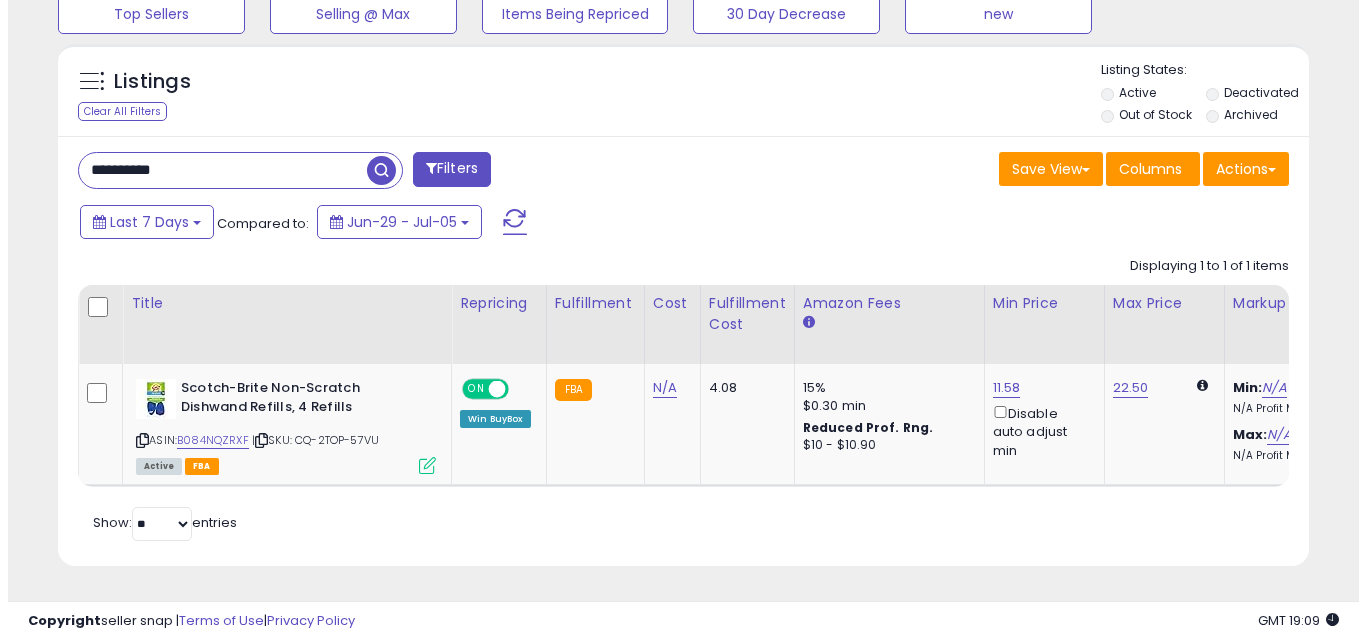 scroll, scrollTop: 579, scrollLeft: 0, axis: vertical 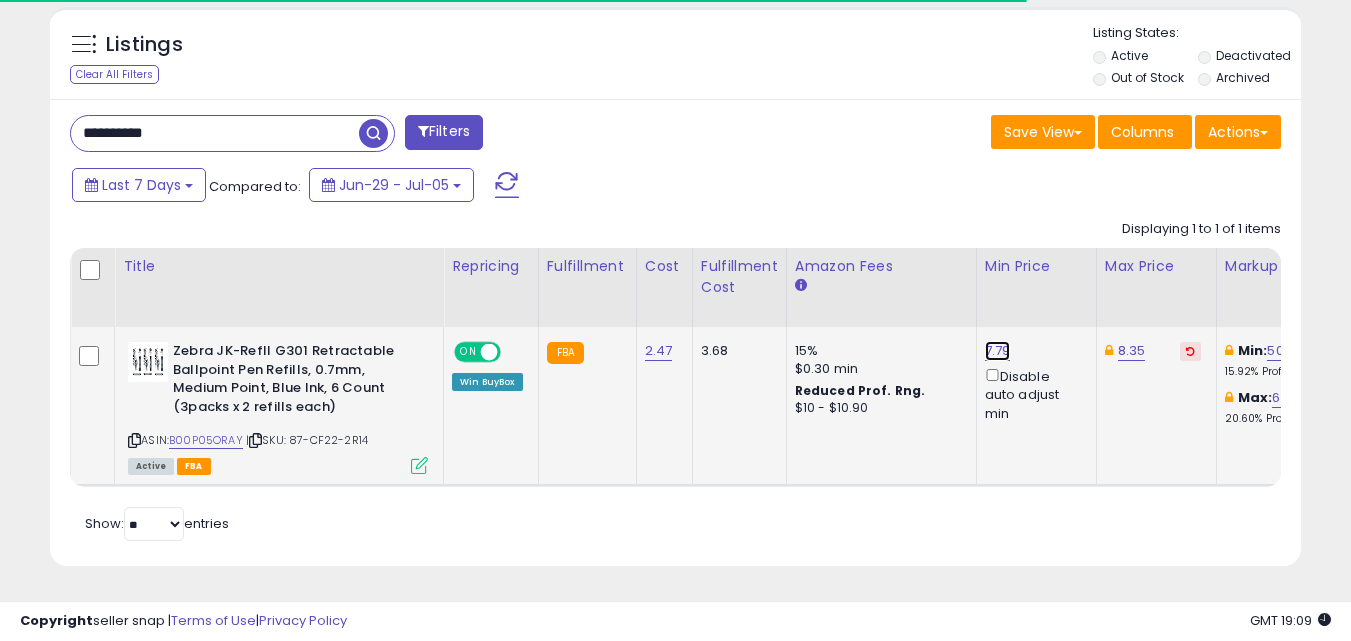 click on "7.79" at bounding box center (998, 351) 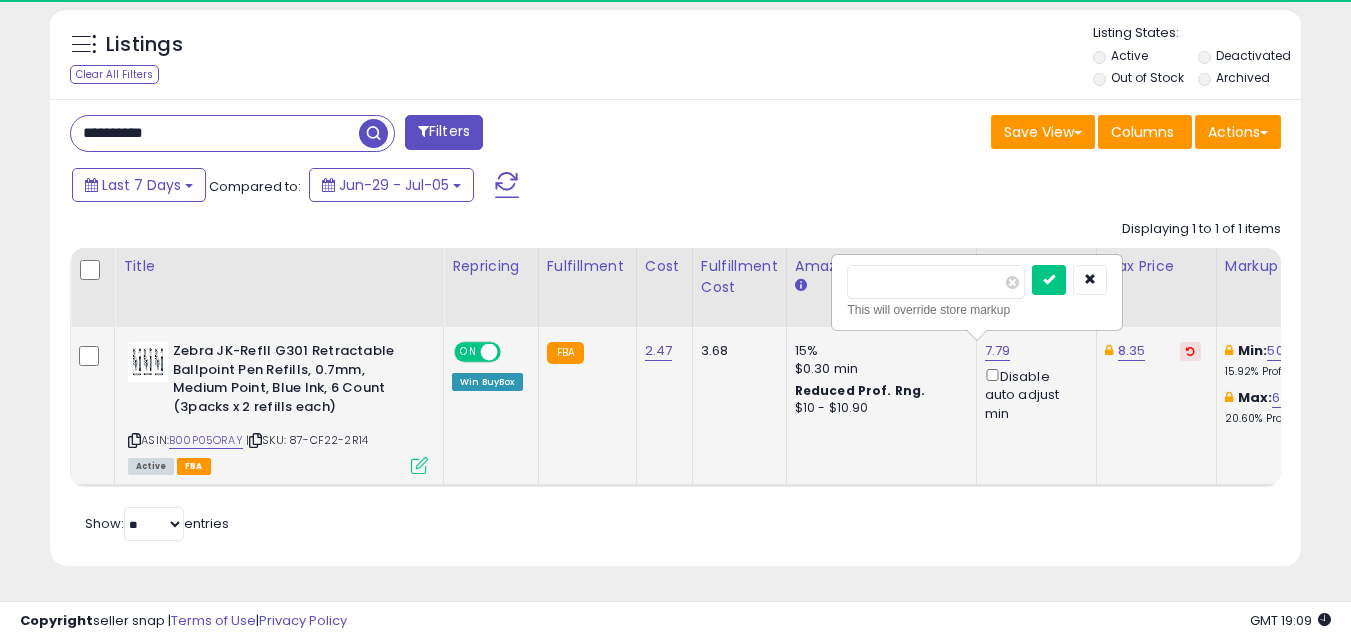 scroll, scrollTop: 999590, scrollLeft: 999276, axis: both 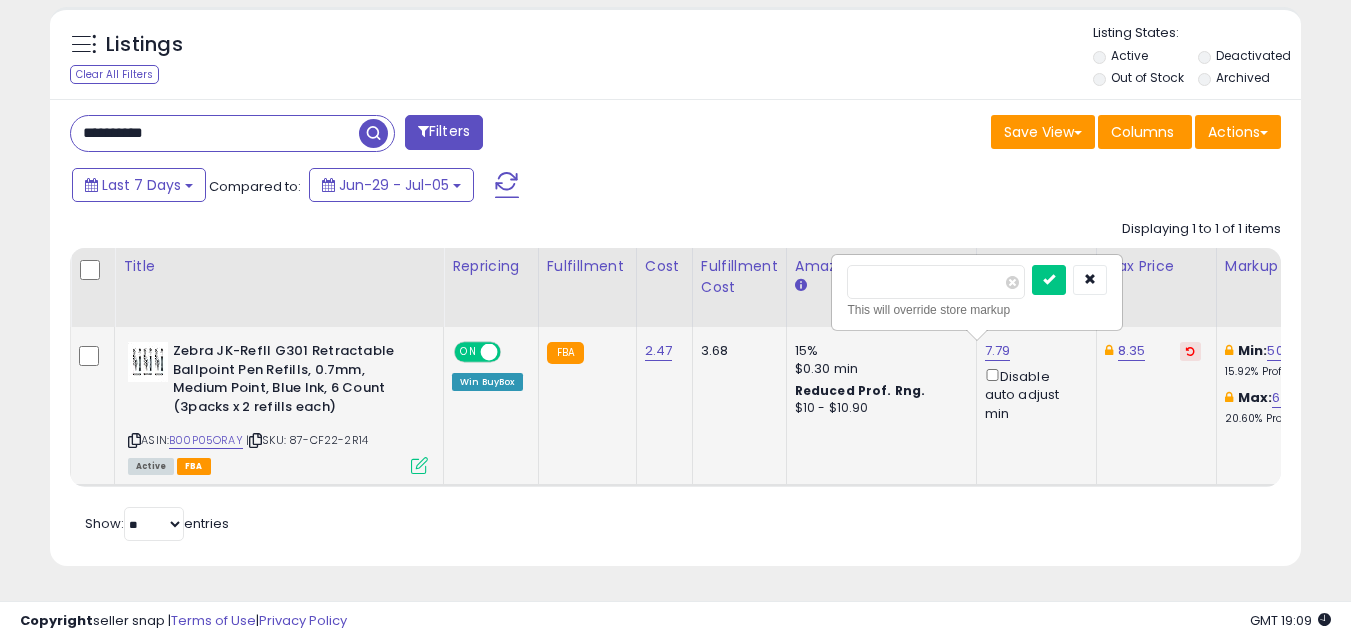 drag, startPoint x: 881, startPoint y: 270, endPoint x: 893, endPoint y: 270, distance: 12 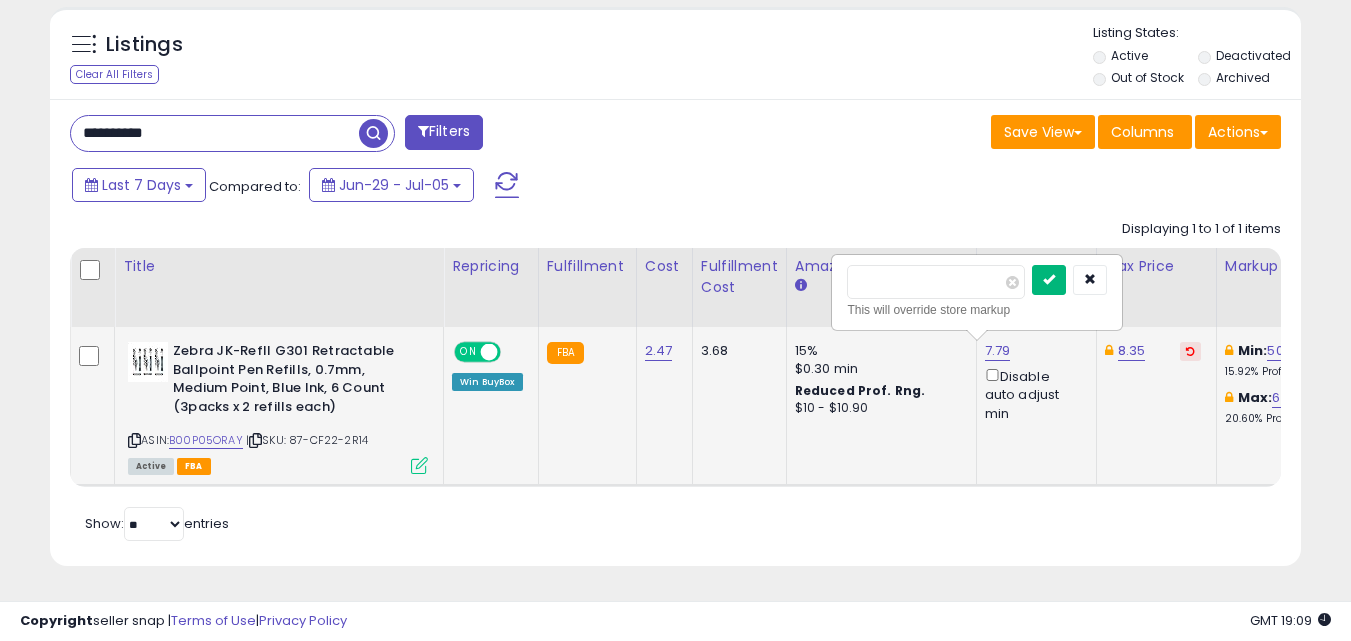 type on "****" 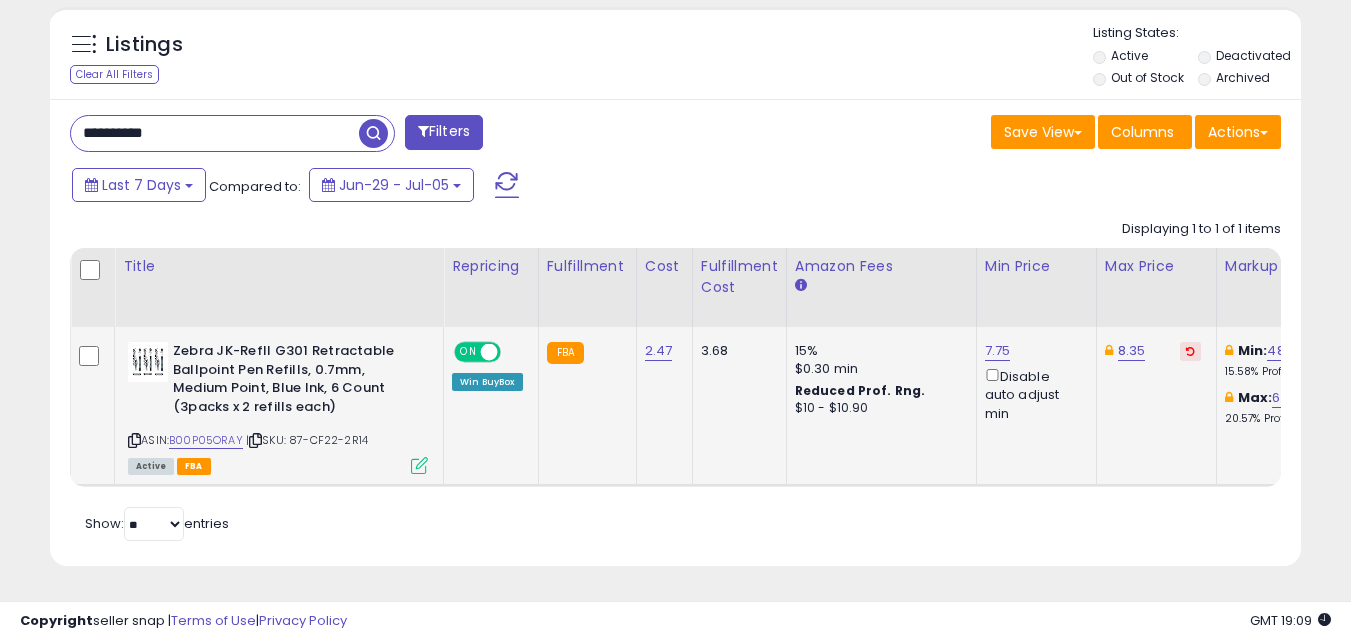click on "**********" at bounding box center (215, 133) 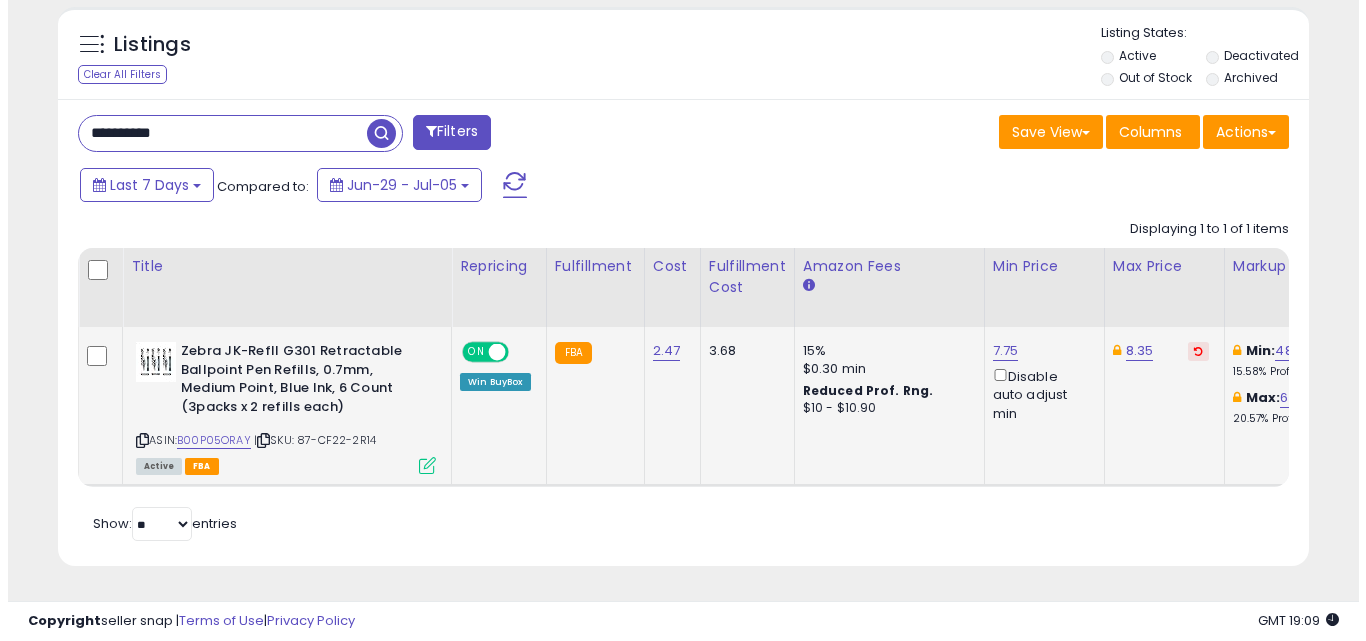 scroll, scrollTop: 579, scrollLeft: 0, axis: vertical 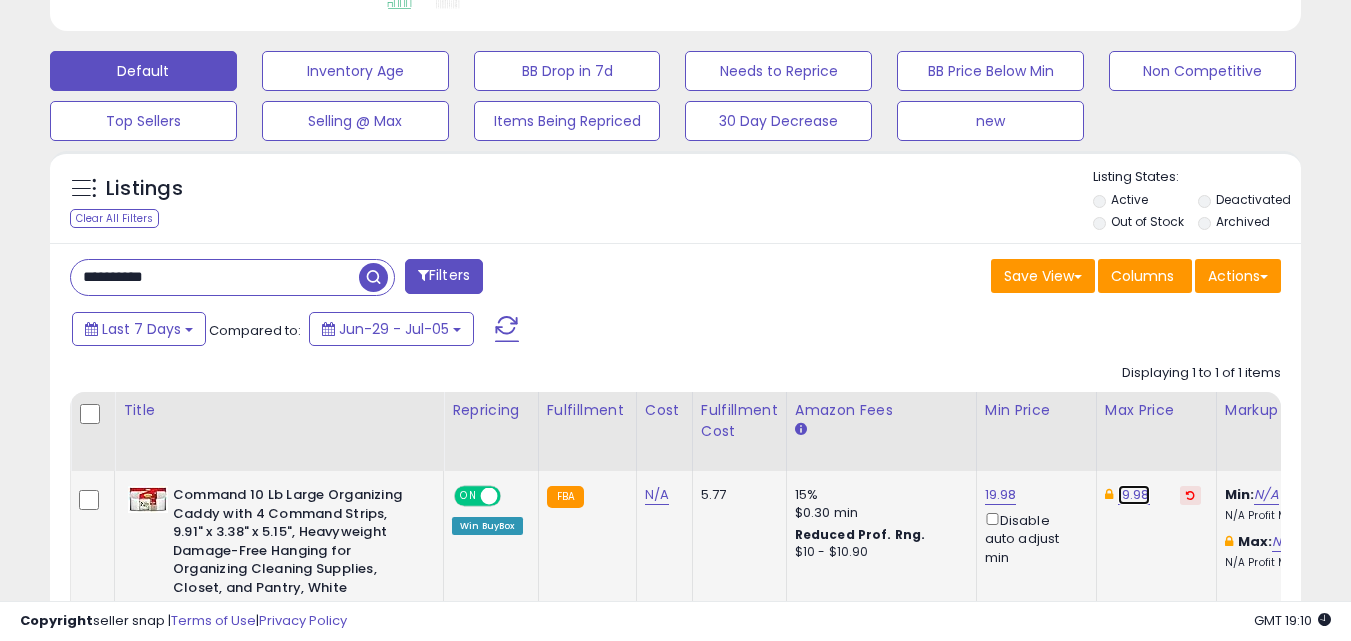 click on "19.98" at bounding box center (1134, 495) 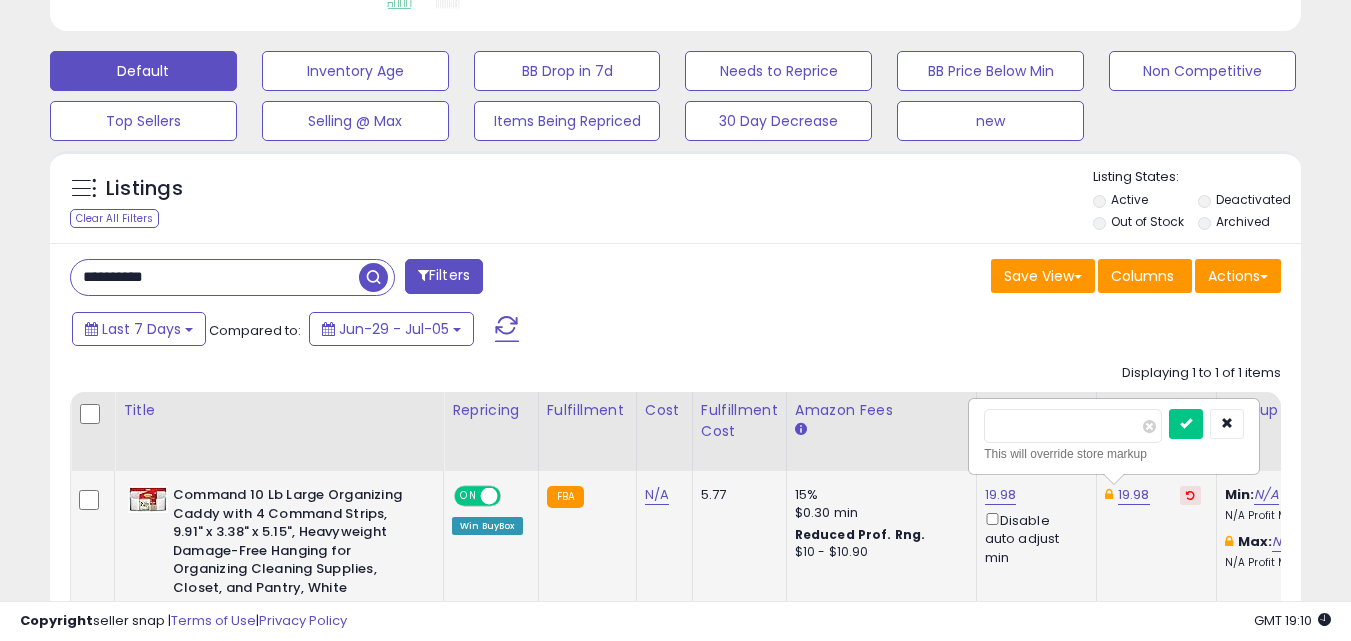 scroll, scrollTop: 0, scrollLeft: 44, axis: horizontal 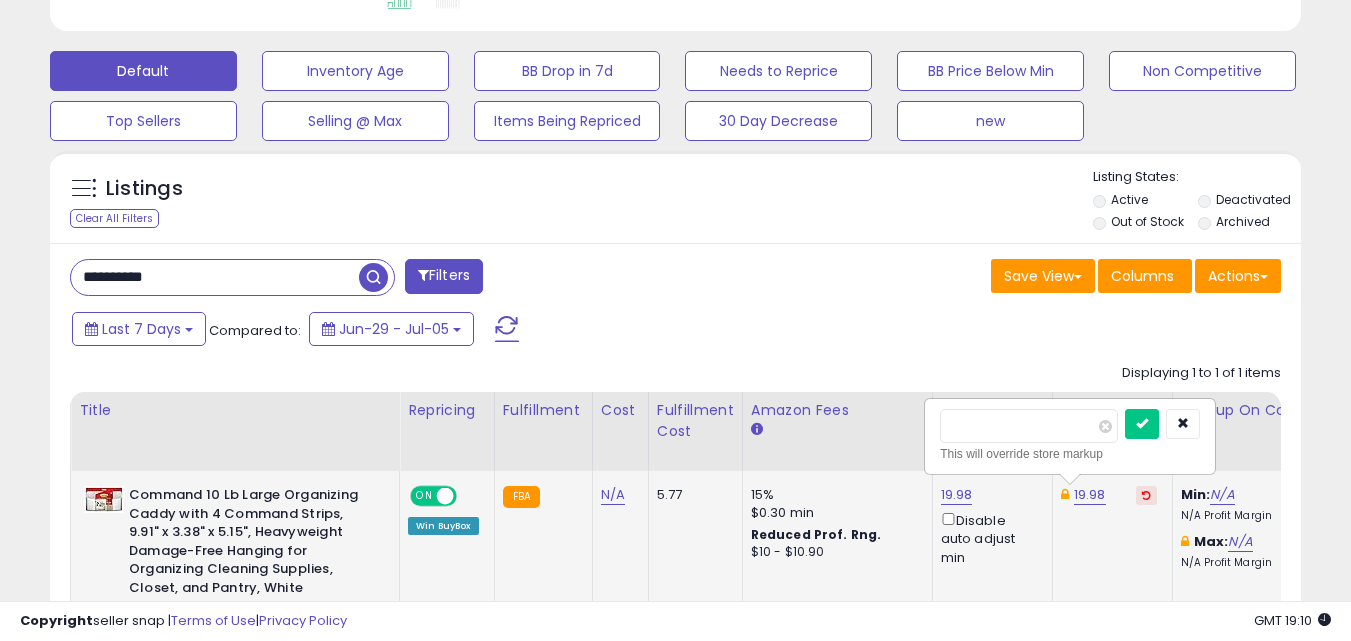 click on "*****" at bounding box center [1029, 426] 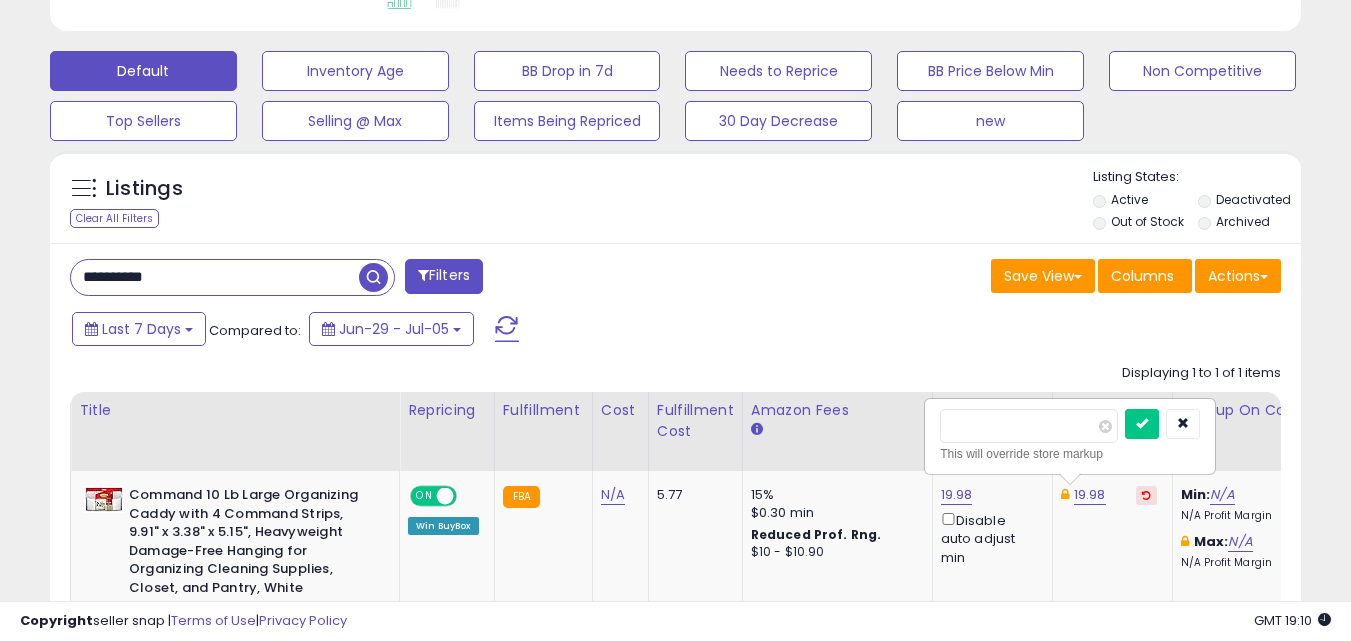 type on "*****" 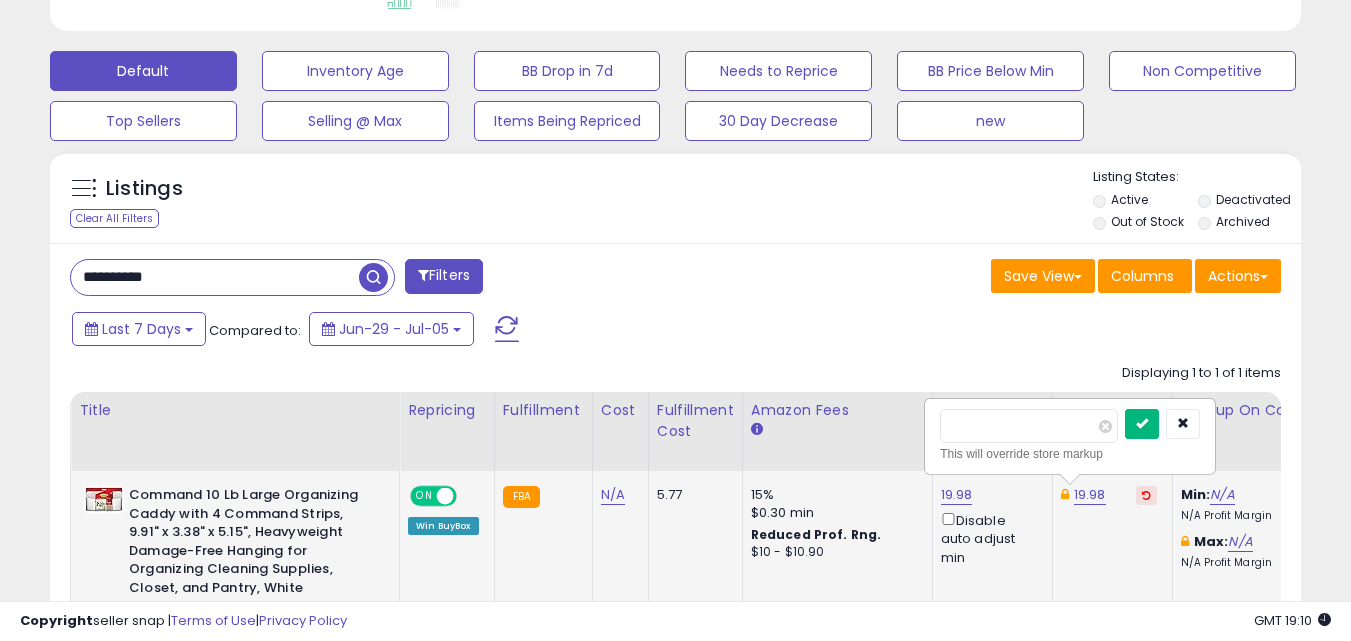 click at bounding box center (1142, 424) 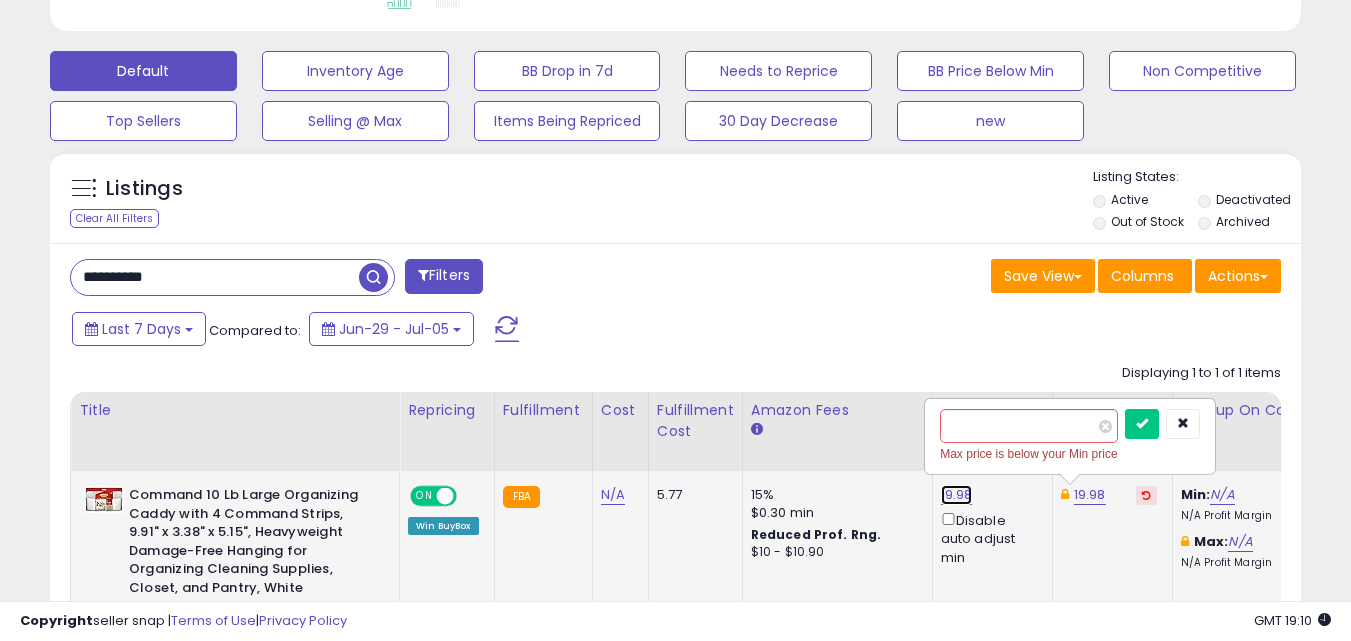 click on "19.98" at bounding box center [957, 495] 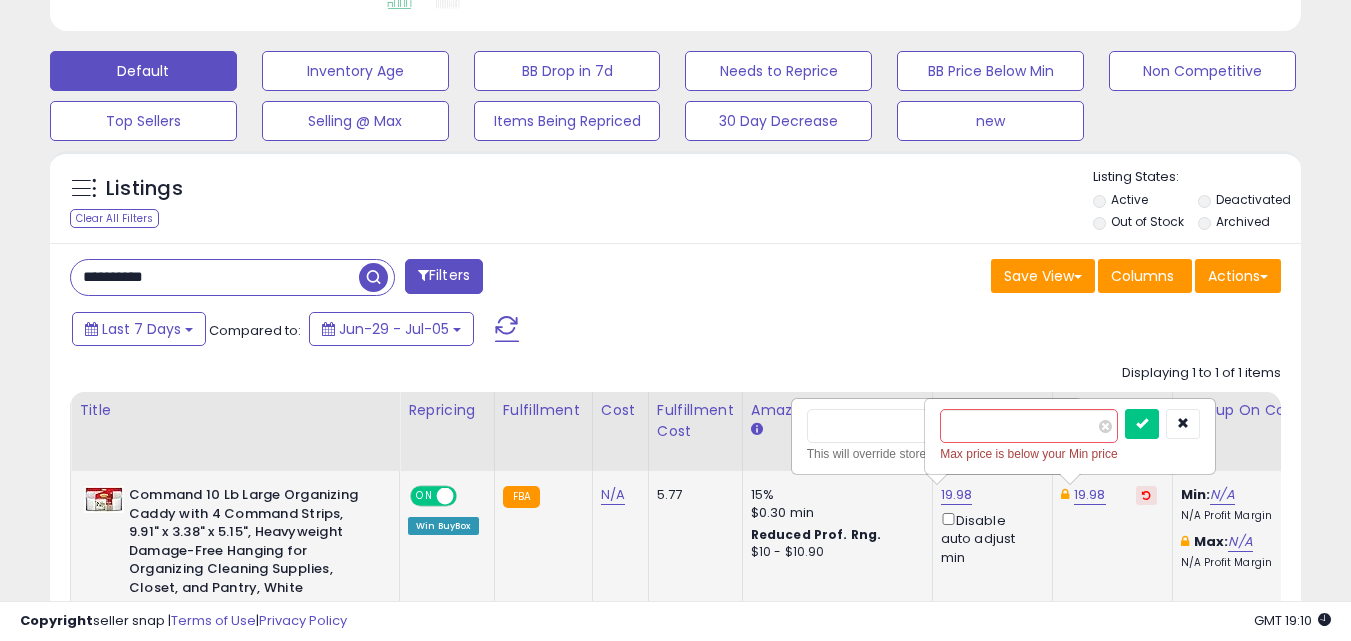 click on "*****" at bounding box center [896, 426] 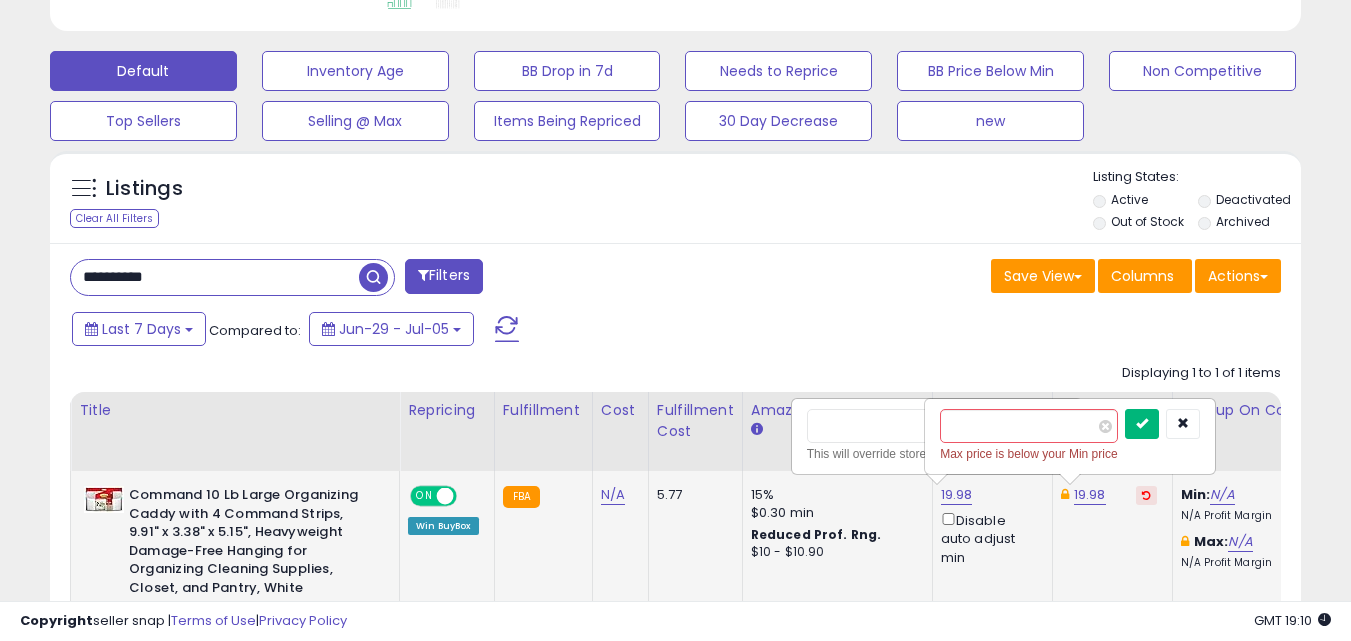 type on "*****" 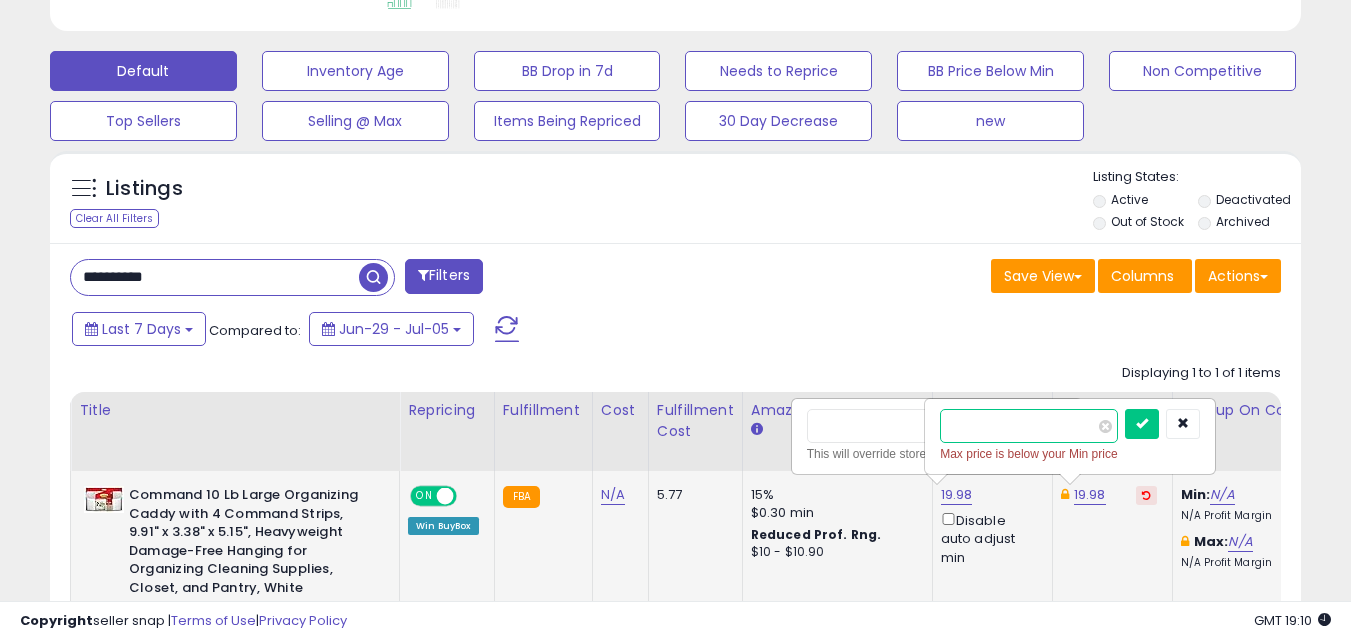 click on "*****" at bounding box center (1029, 426) 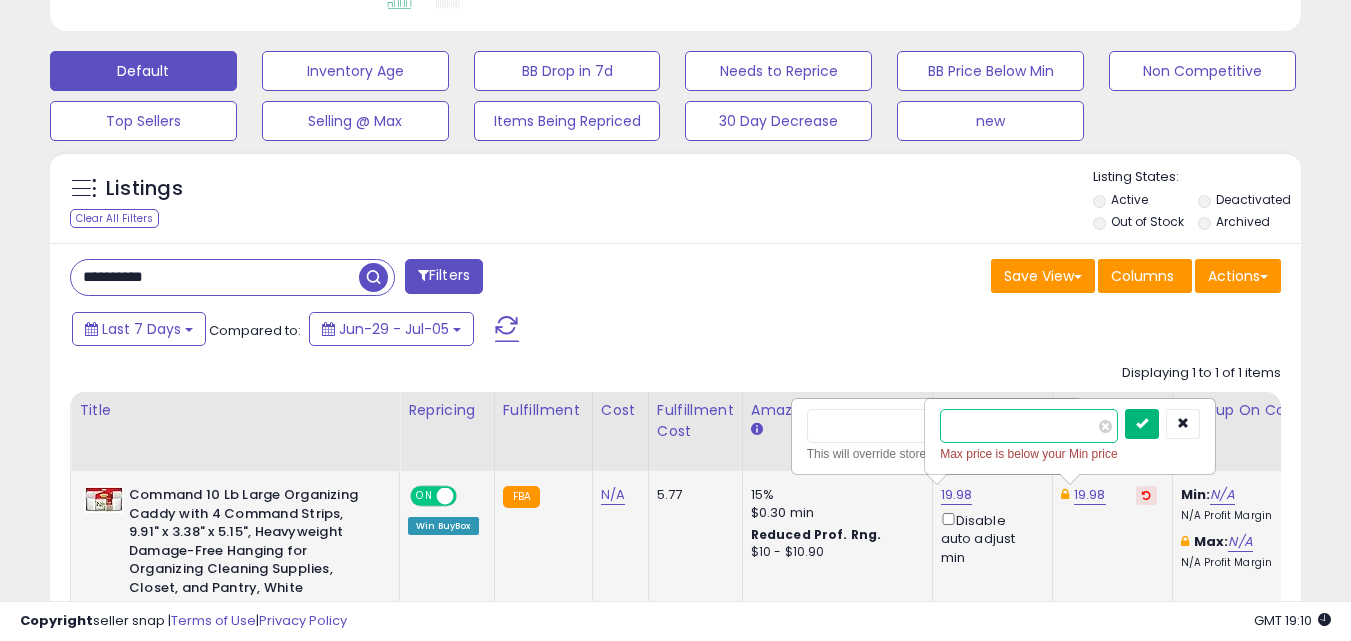 type on "*****" 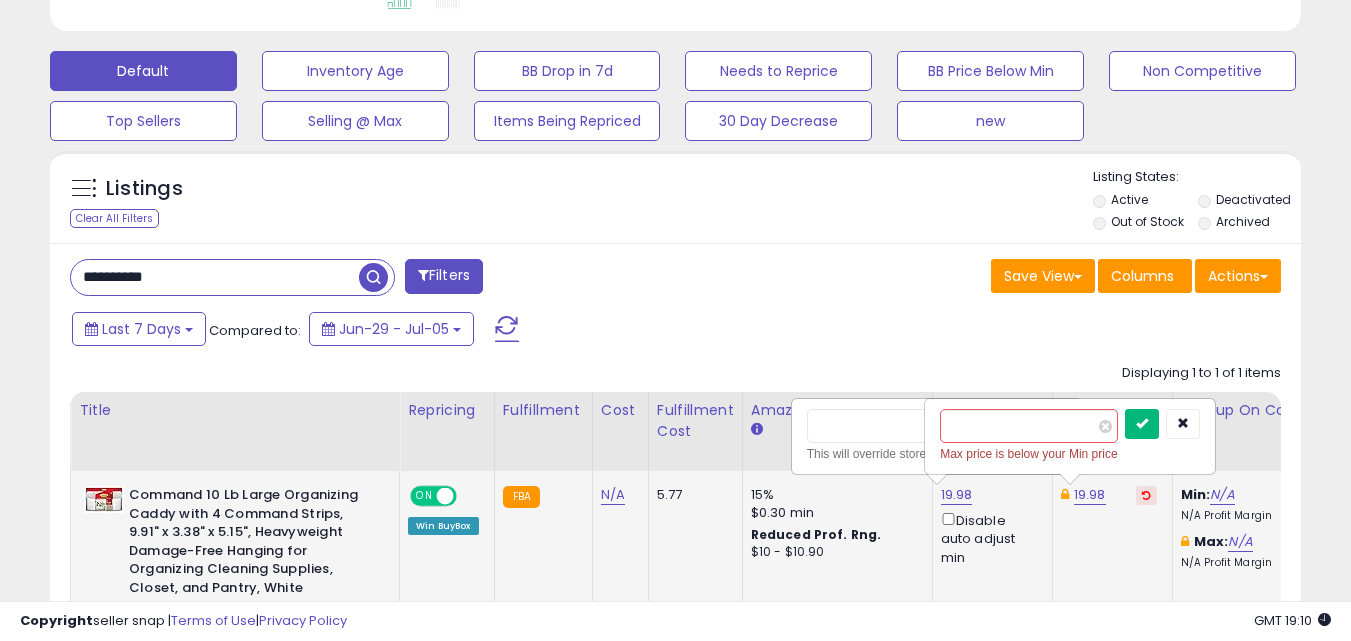 click at bounding box center [1142, 423] 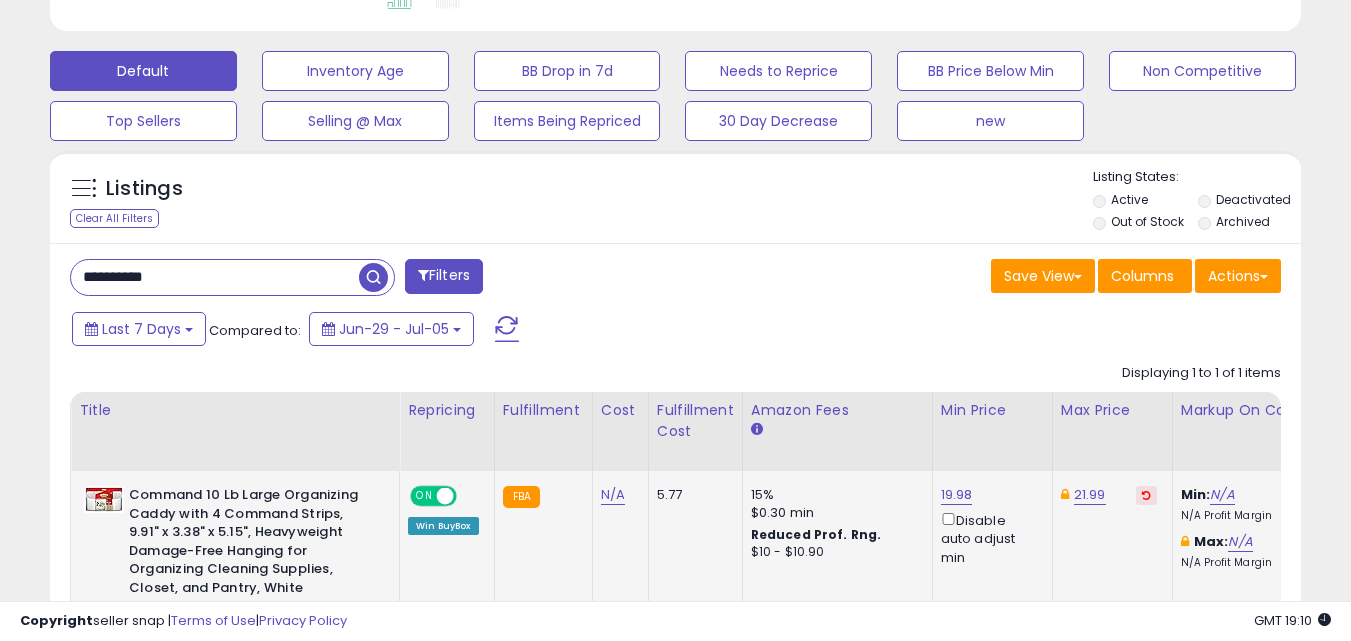 click on "21.99" 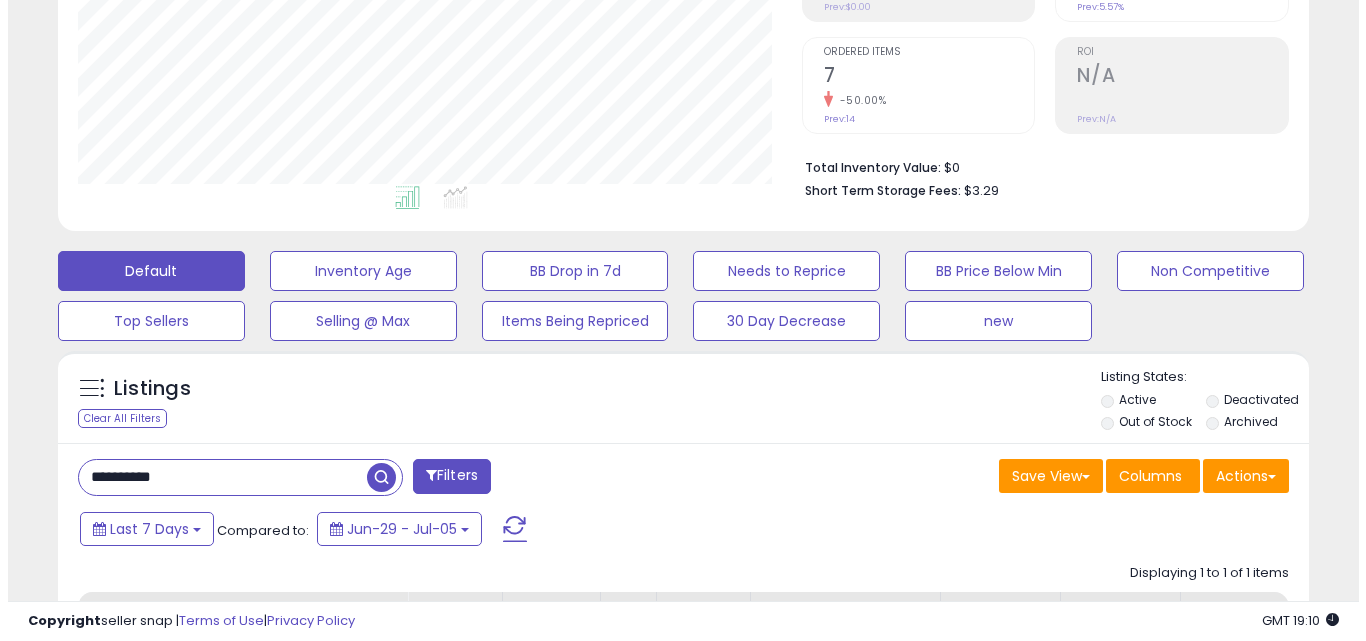 scroll, scrollTop: 375, scrollLeft: 0, axis: vertical 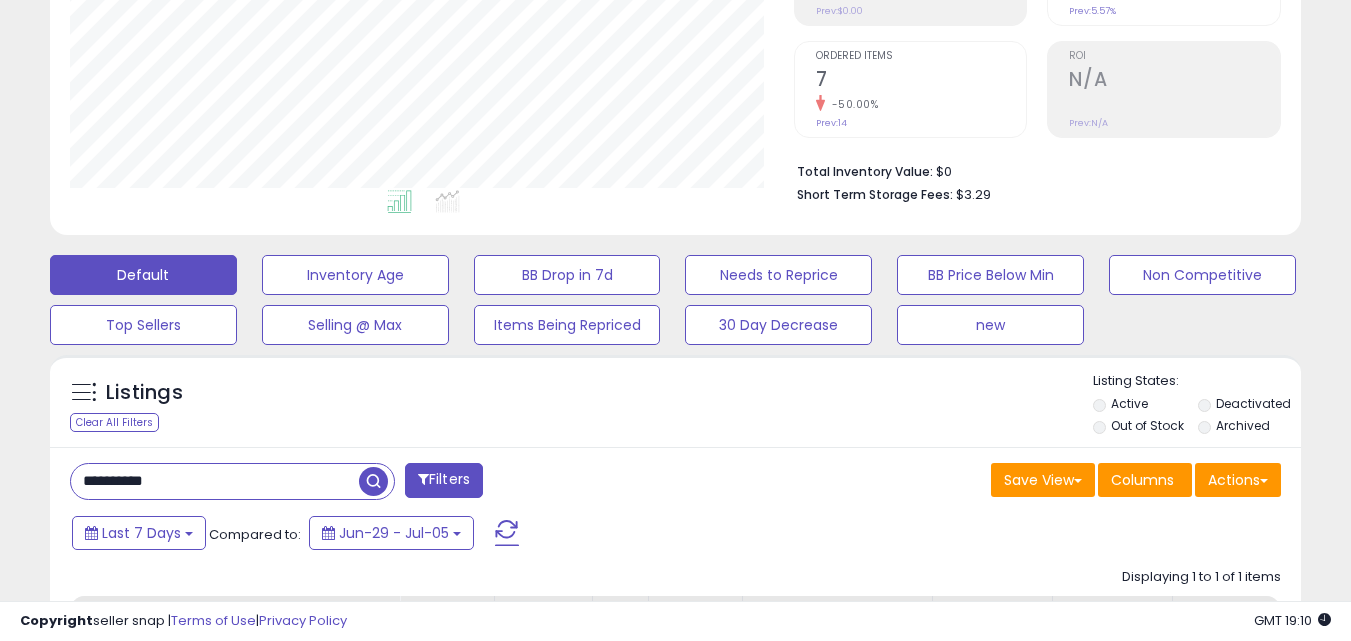 click on "**********" at bounding box center (215, 481) 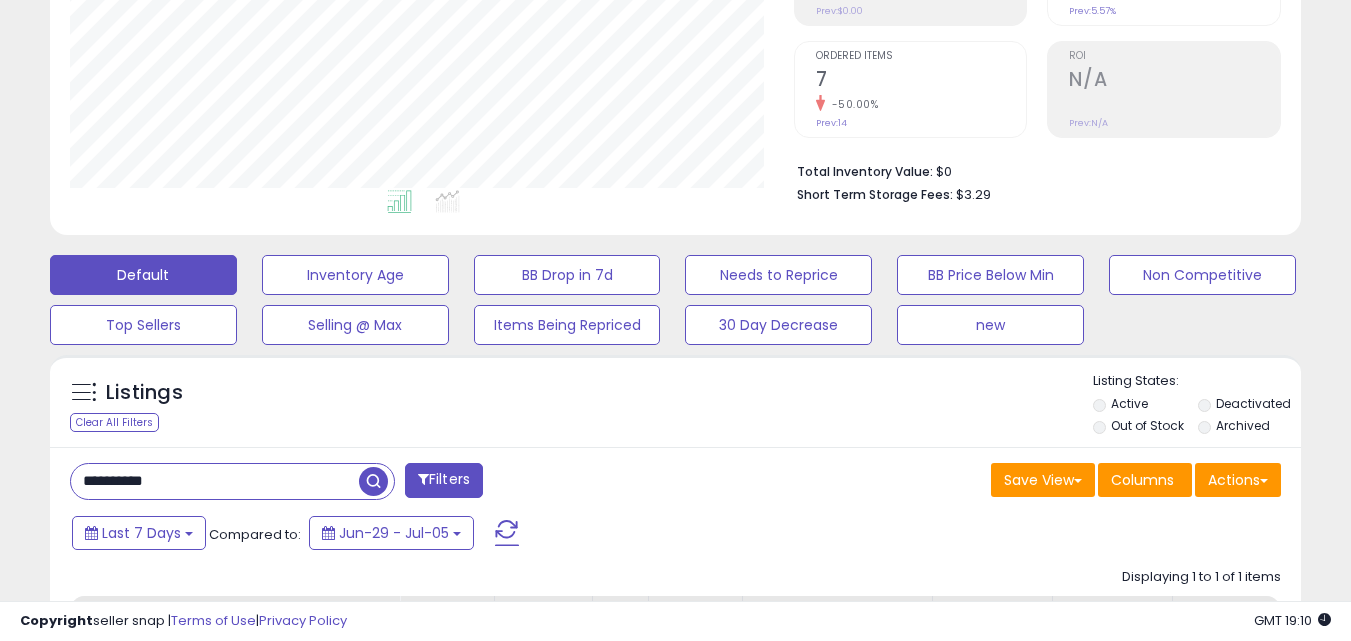 paste 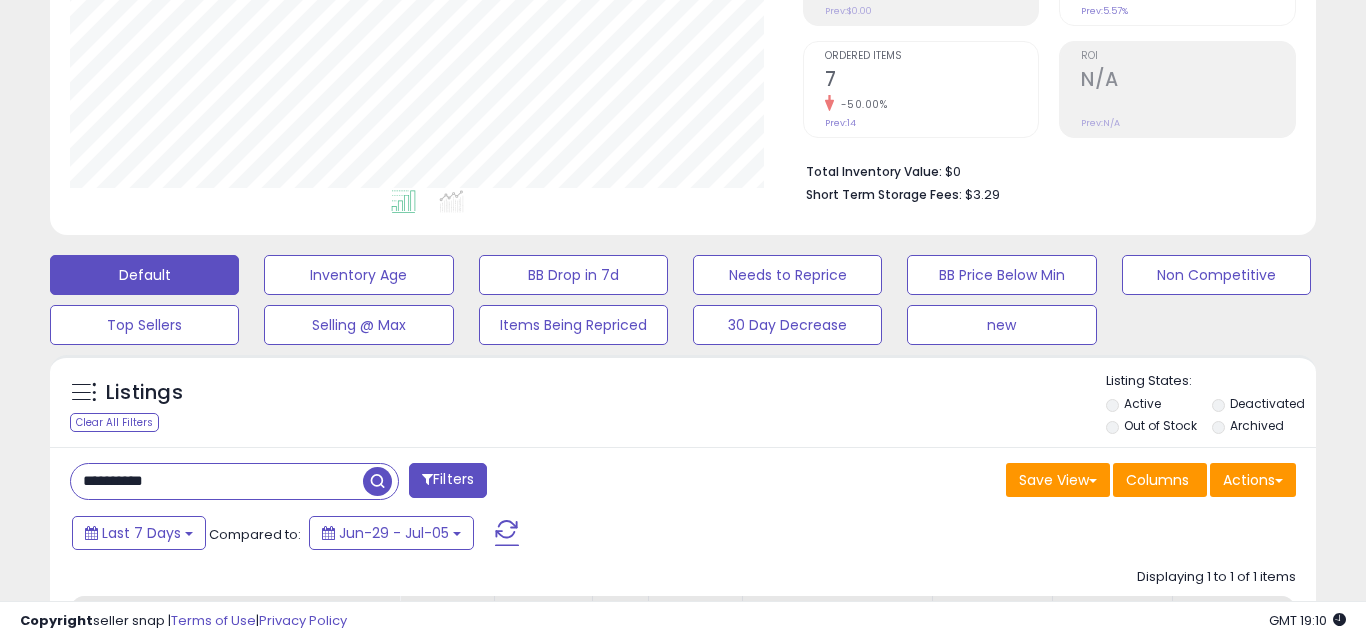 scroll, scrollTop: 999590, scrollLeft: 999267, axis: both 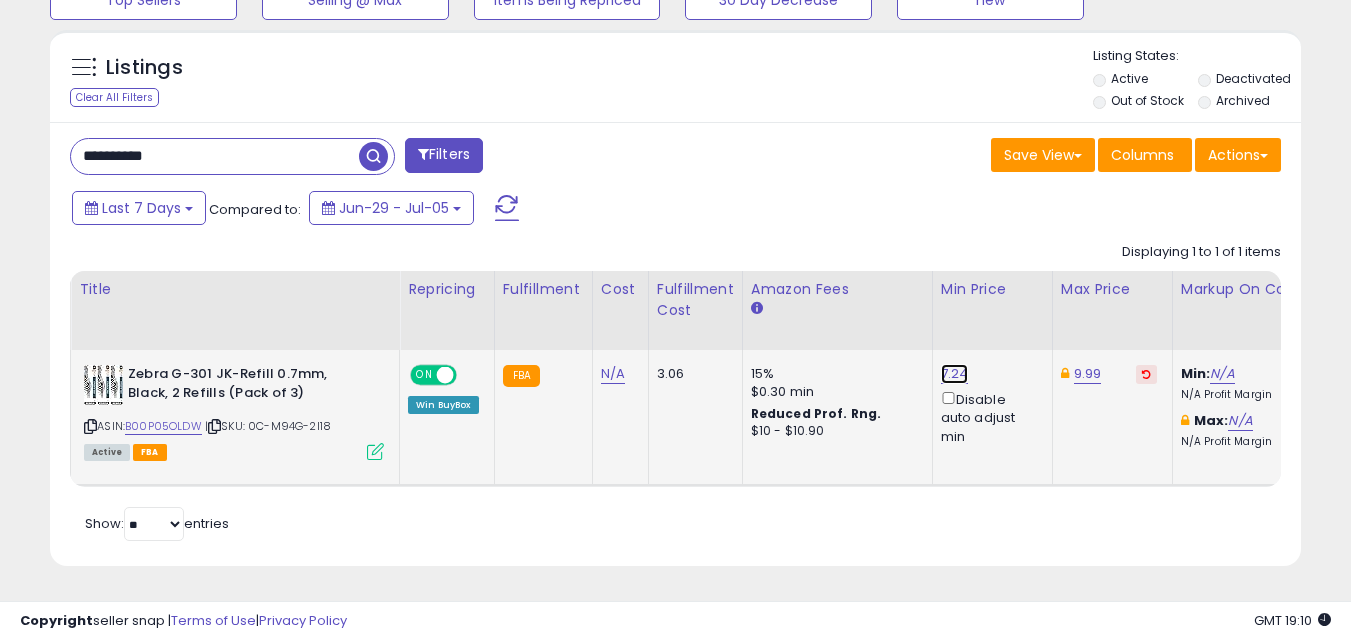 click on "7.24" at bounding box center [955, 374] 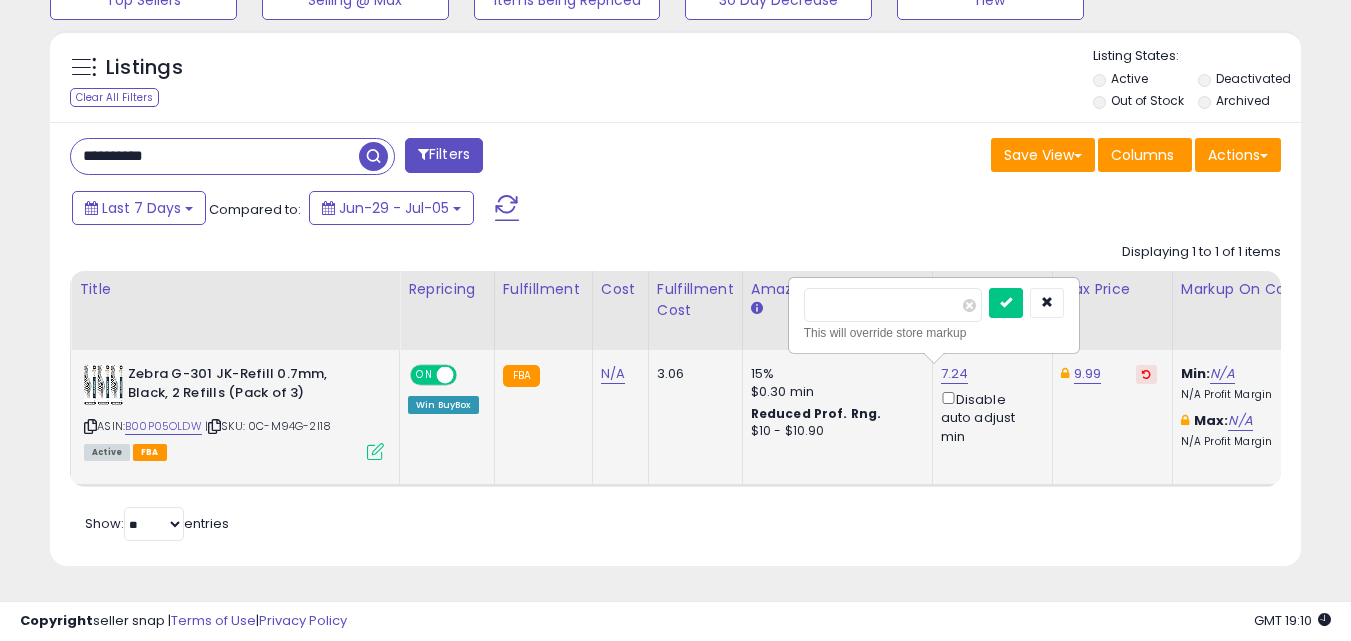 drag, startPoint x: 839, startPoint y: 305, endPoint x: 855, endPoint y: 302, distance: 16.27882 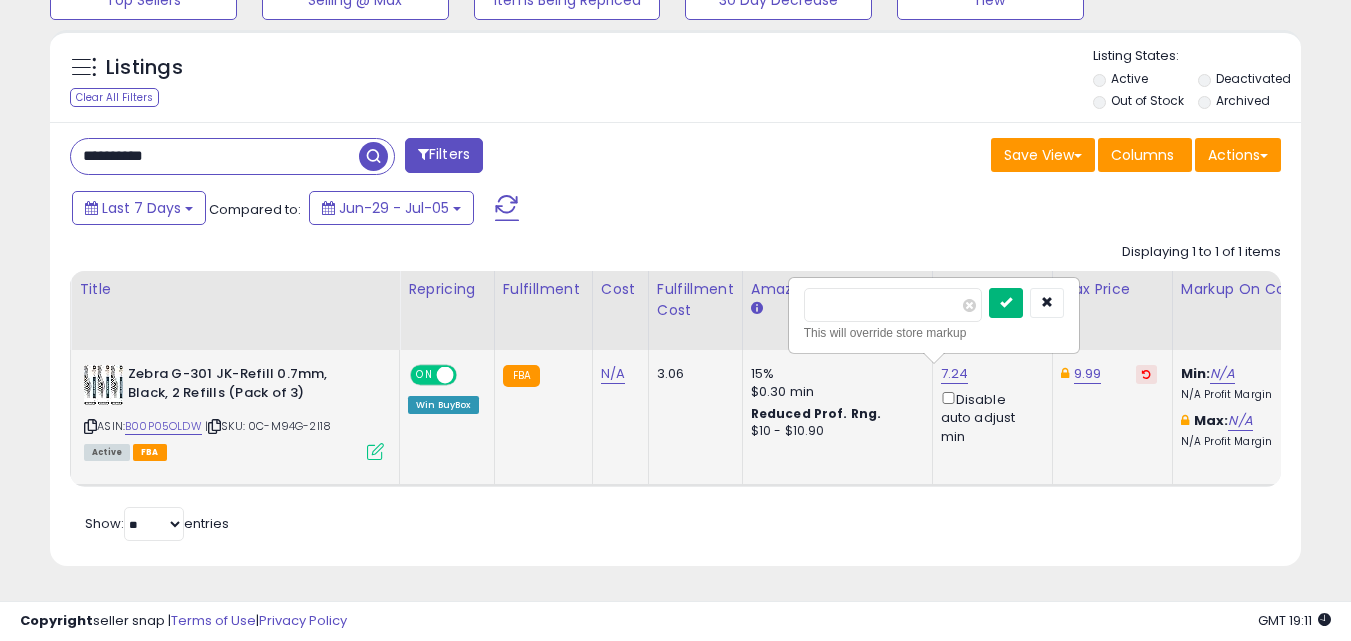 type on "****" 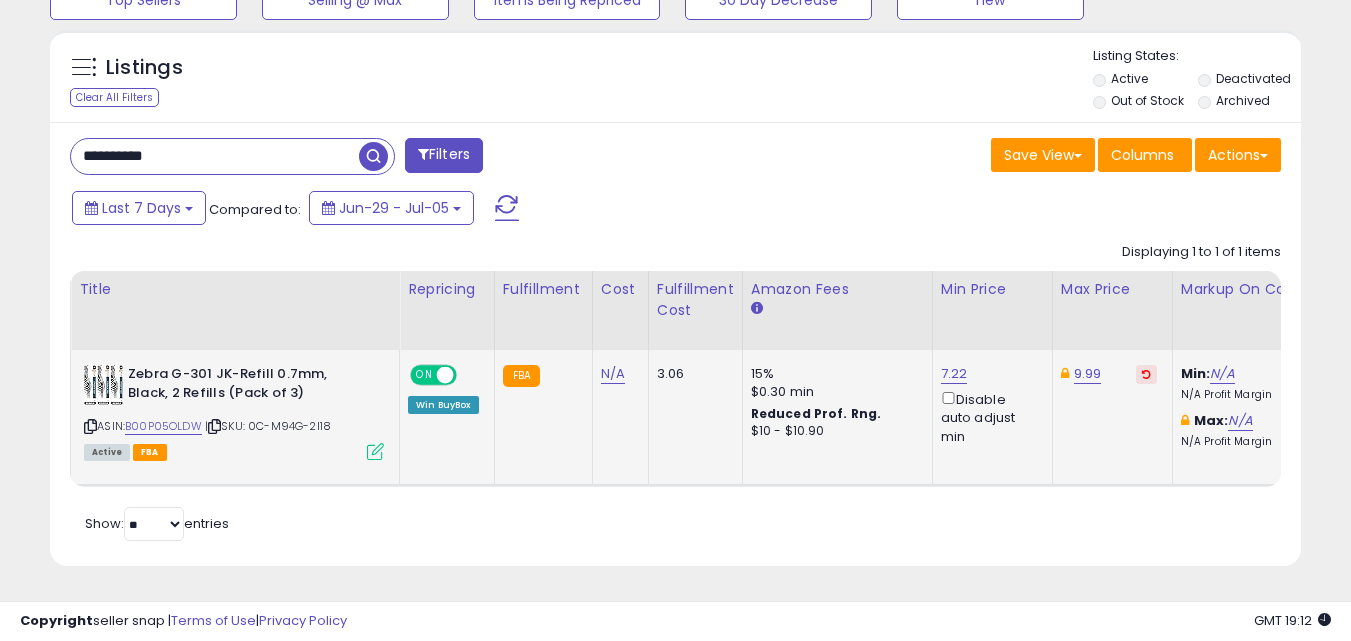 click on "**********" at bounding box center (215, 156) 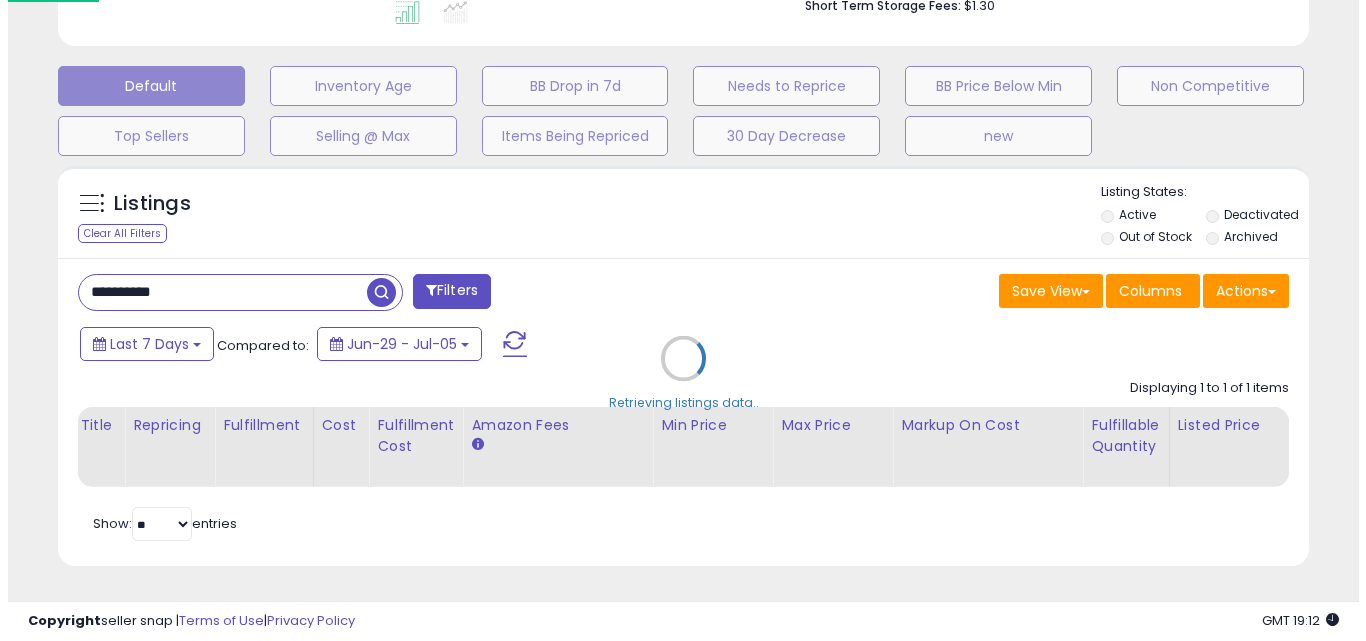 scroll, scrollTop: 579, scrollLeft: 0, axis: vertical 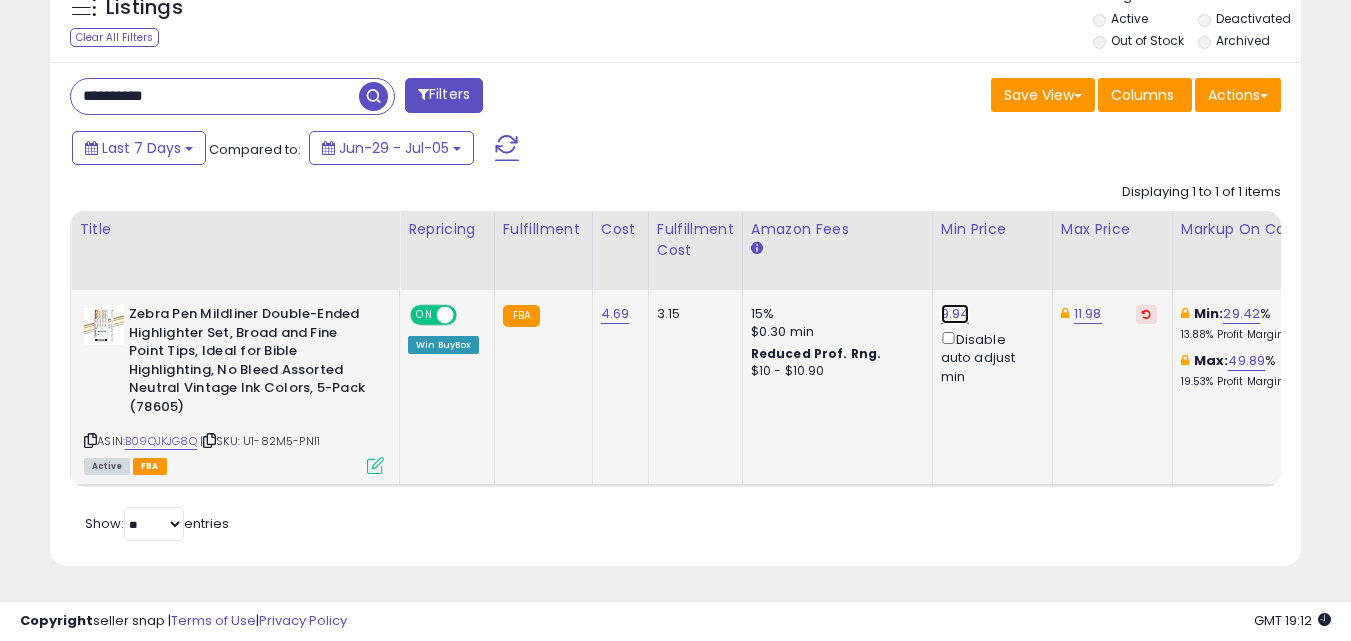 click on "9.94" at bounding box center [955, 314] 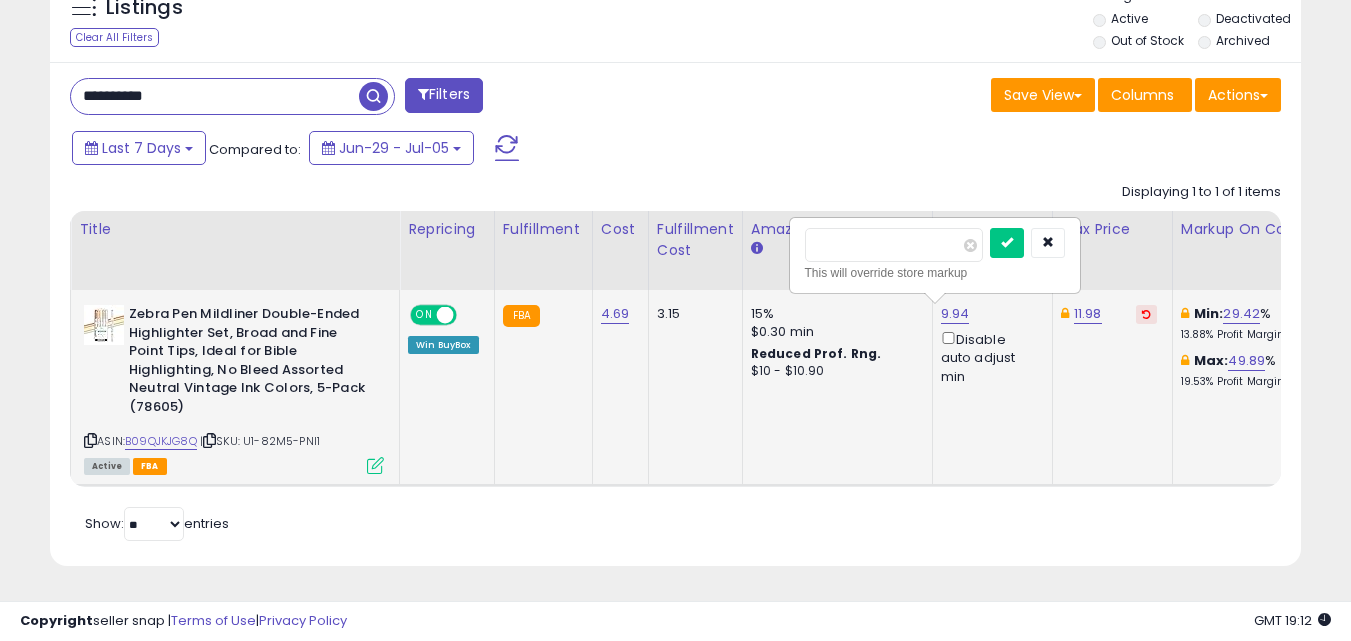 click on "****" at bounding box center [894, 245] 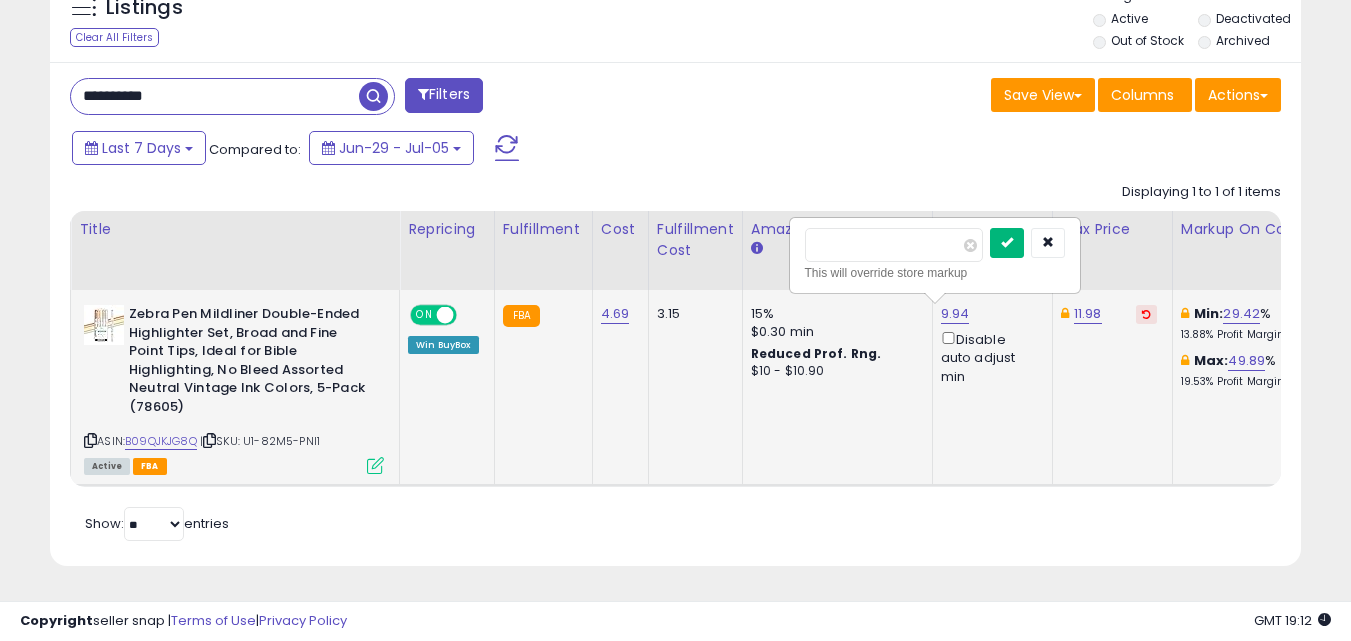 type on "****" 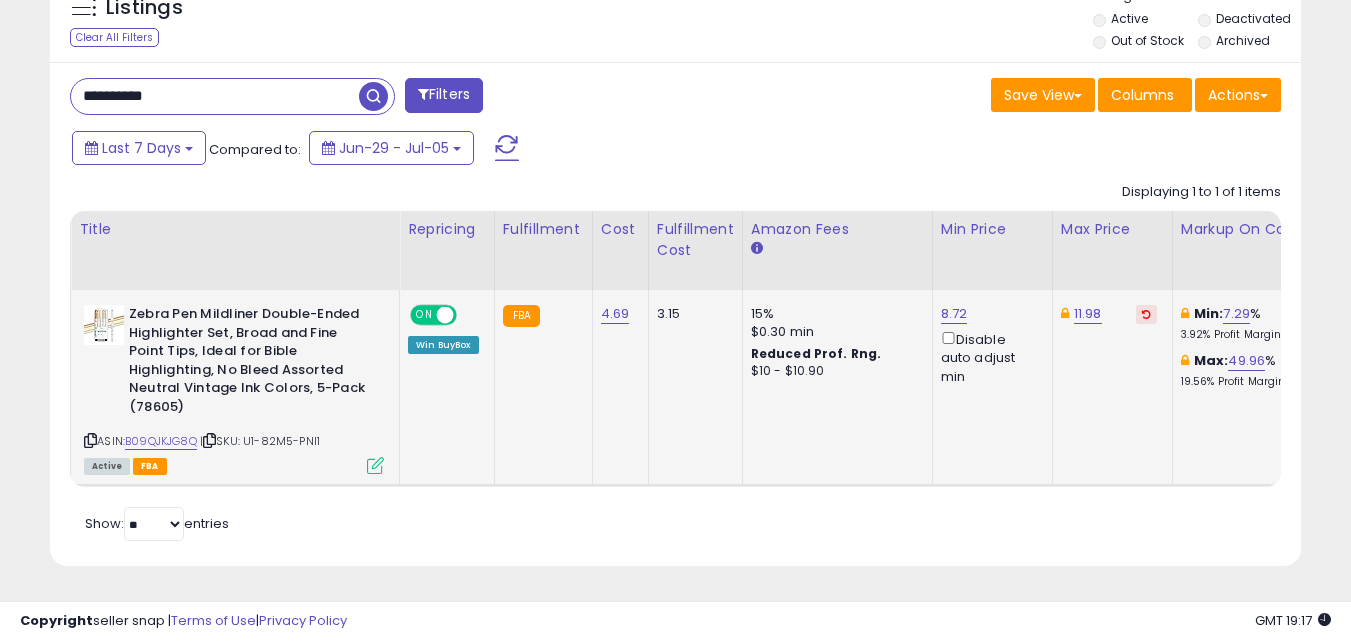 click on "**********" at bounding box center [215, 96] 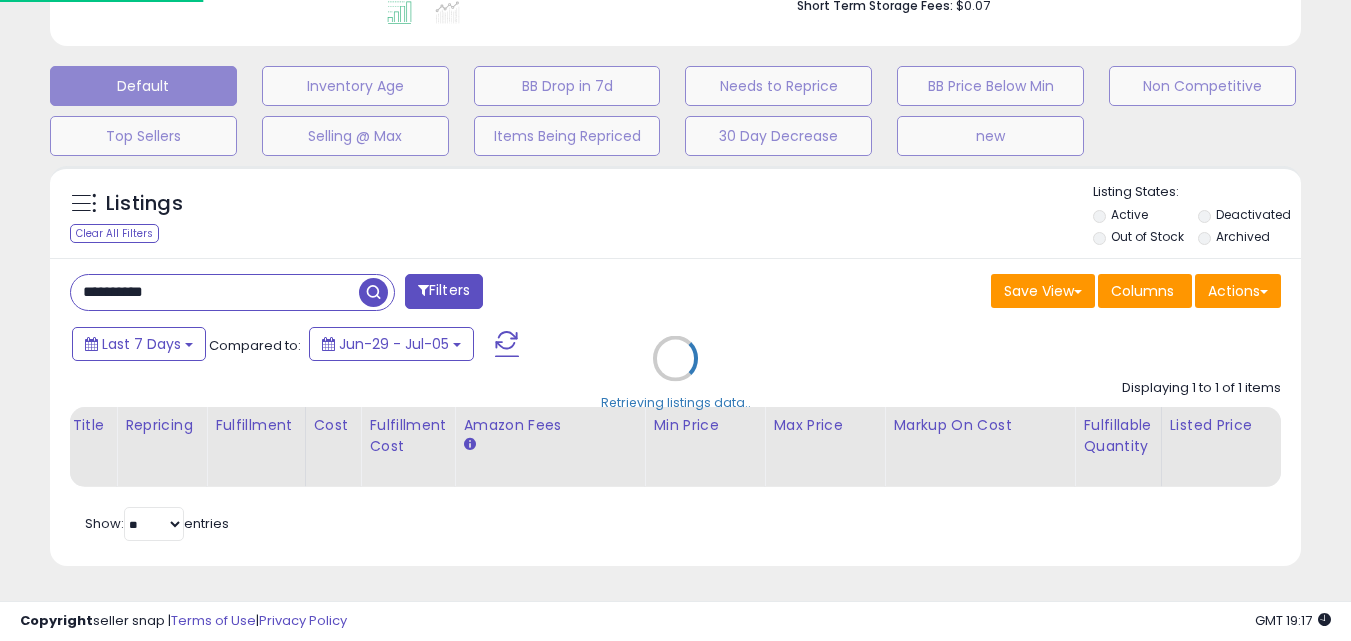 scroll, scrollTop: 999590, scrollLeft: 999267, axis: both 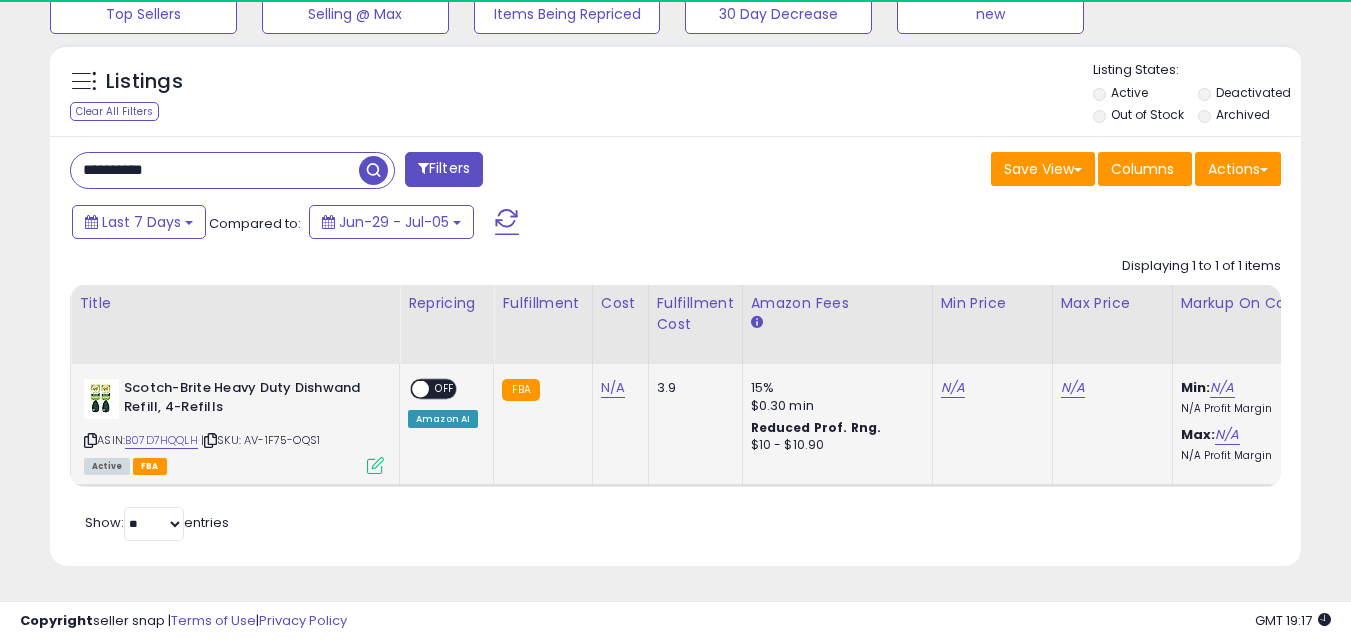 click on "OFF" at bounding box center [445, 389] 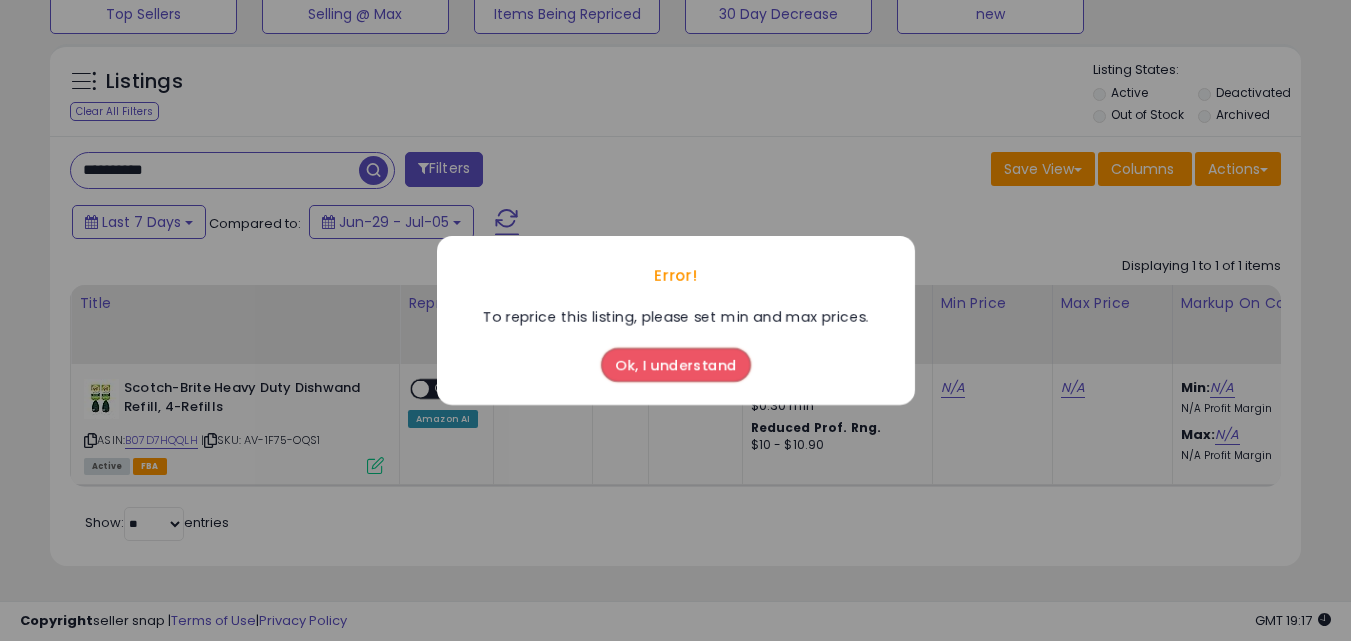 click on "Ok, I understand" at bounding box center [676, 365] 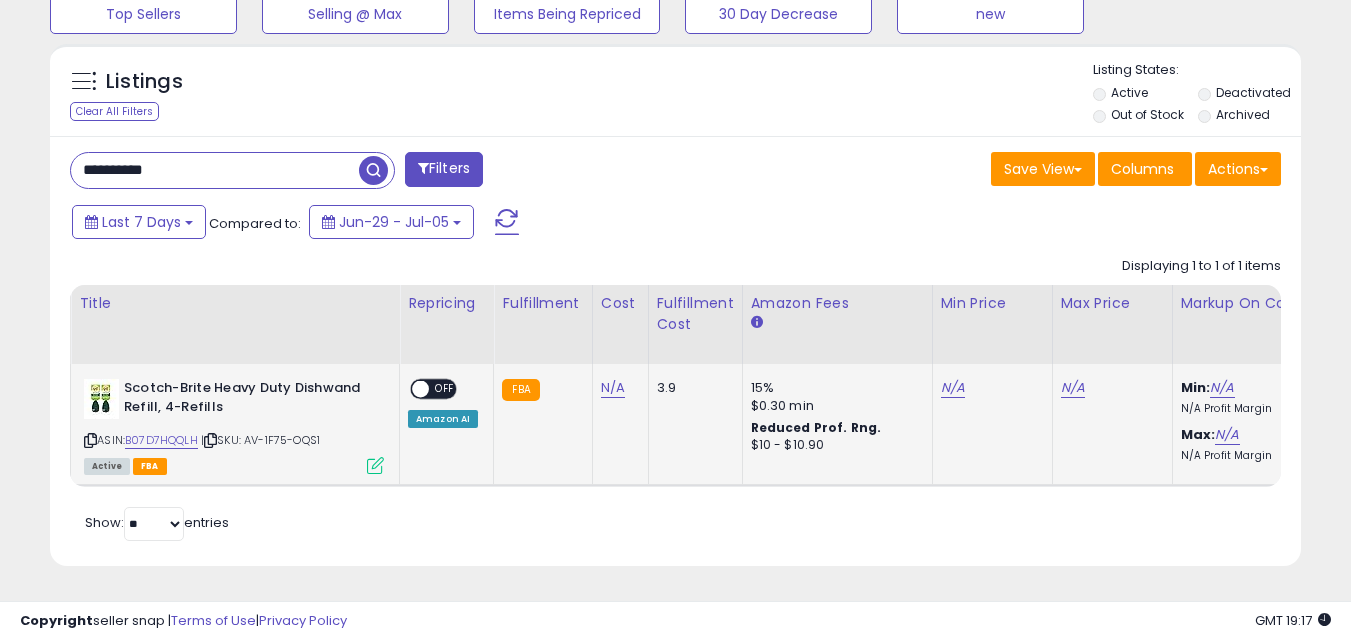 click at bounding box center (375, 465) 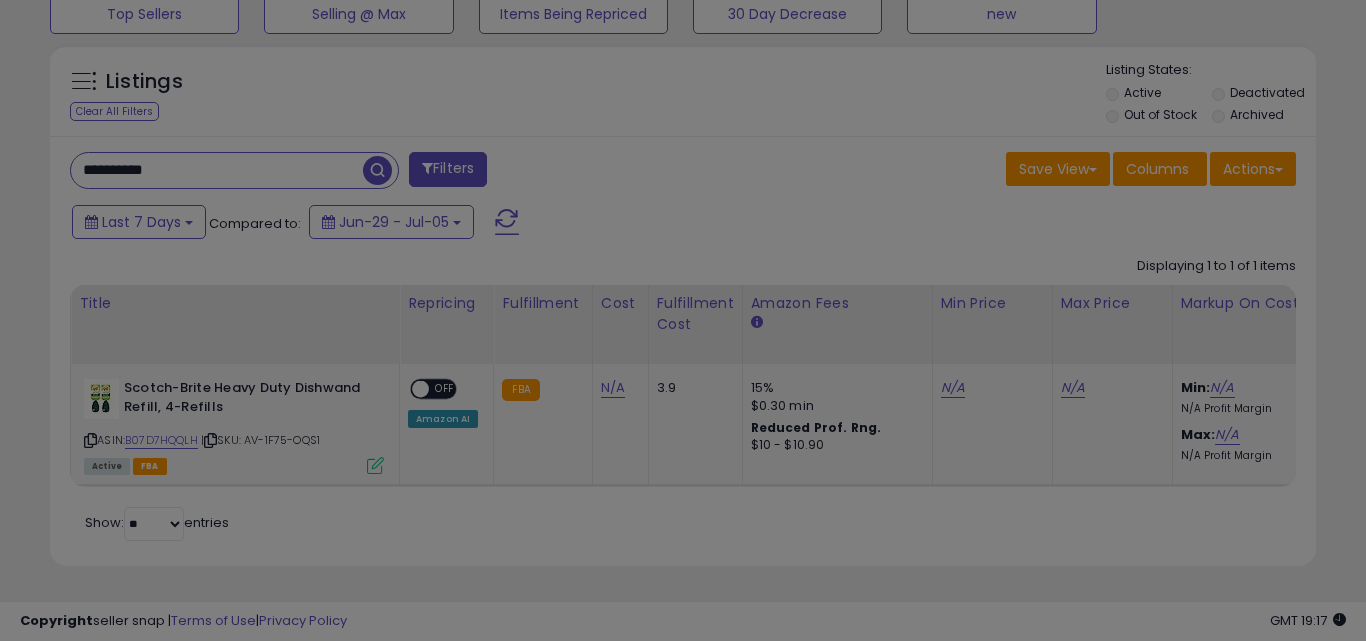scroll, scrollTop: 999590, scrollLeft: 999267, axis: both 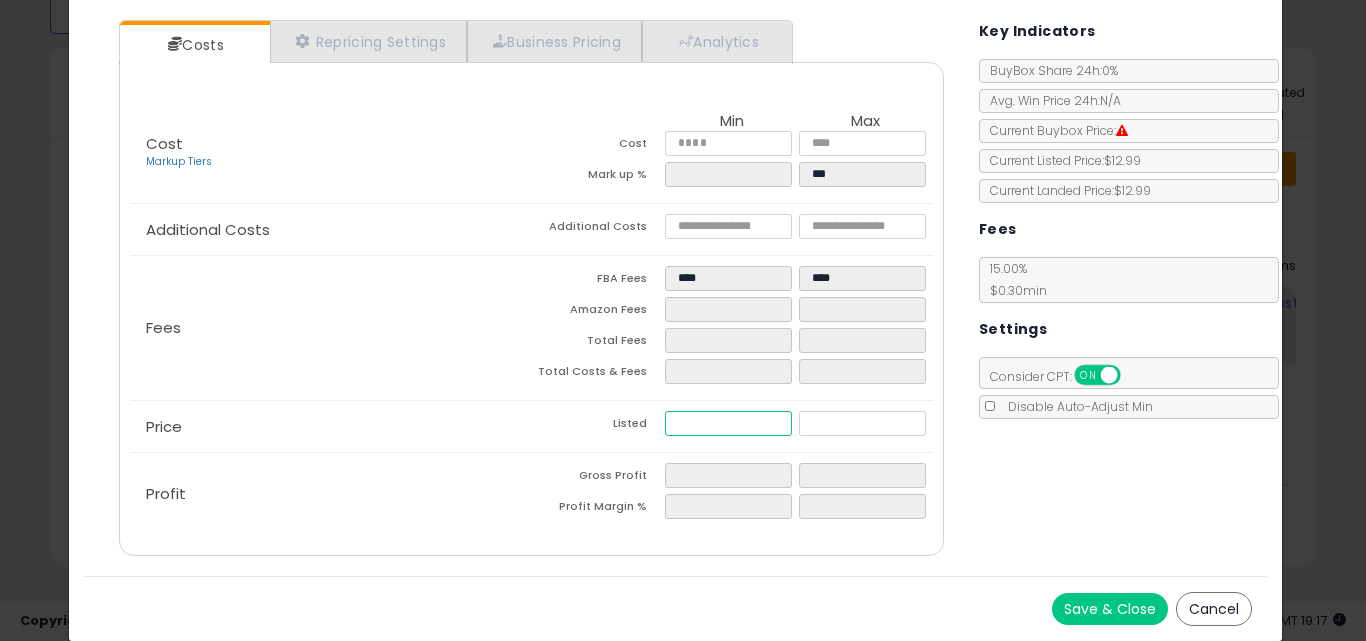 click at bounding box center [728, 423] 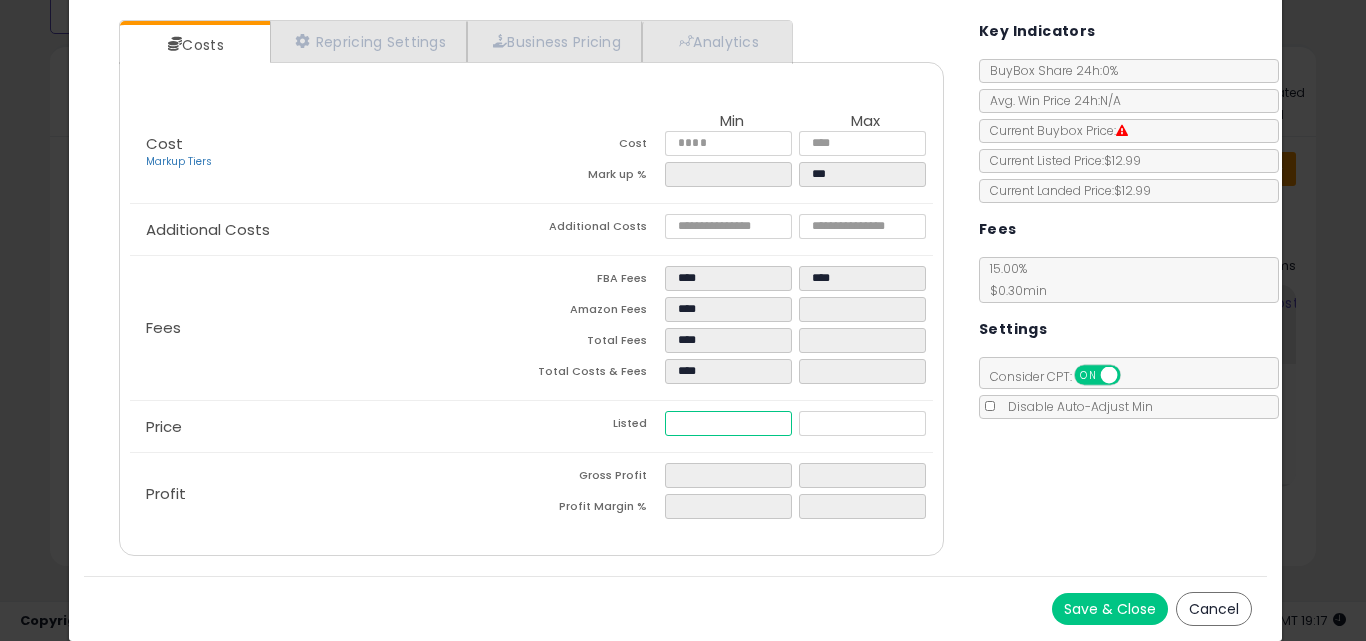 type on "****" 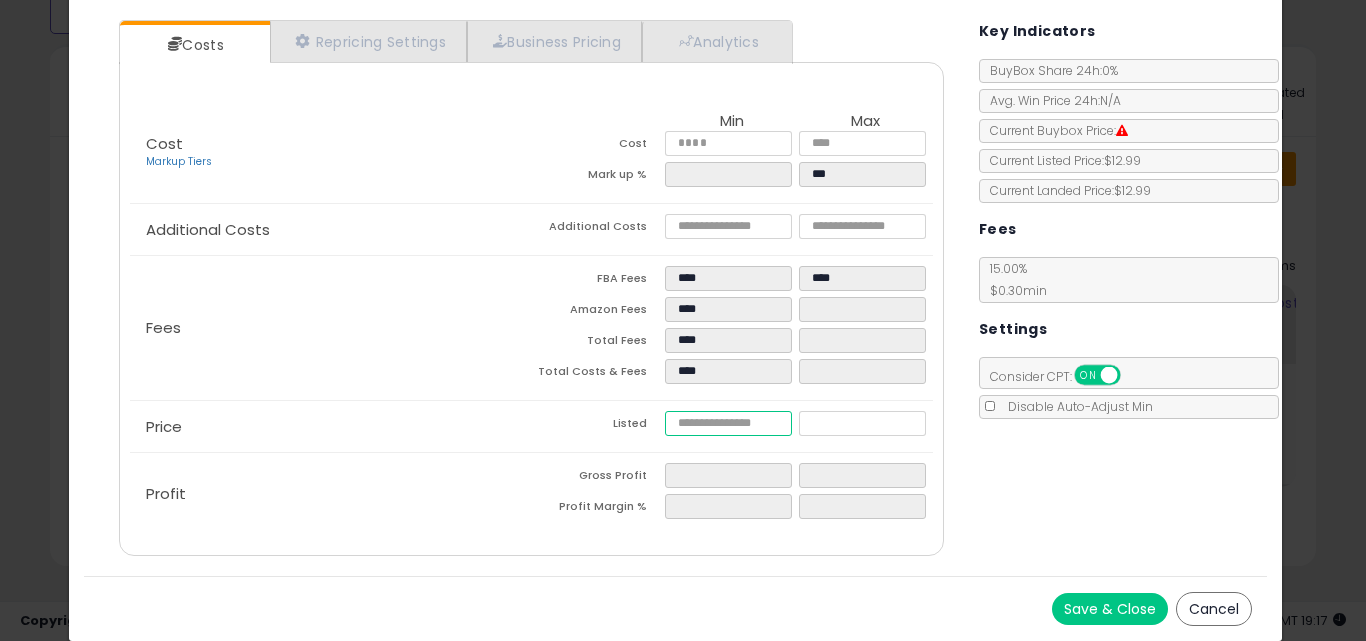 type on "****" 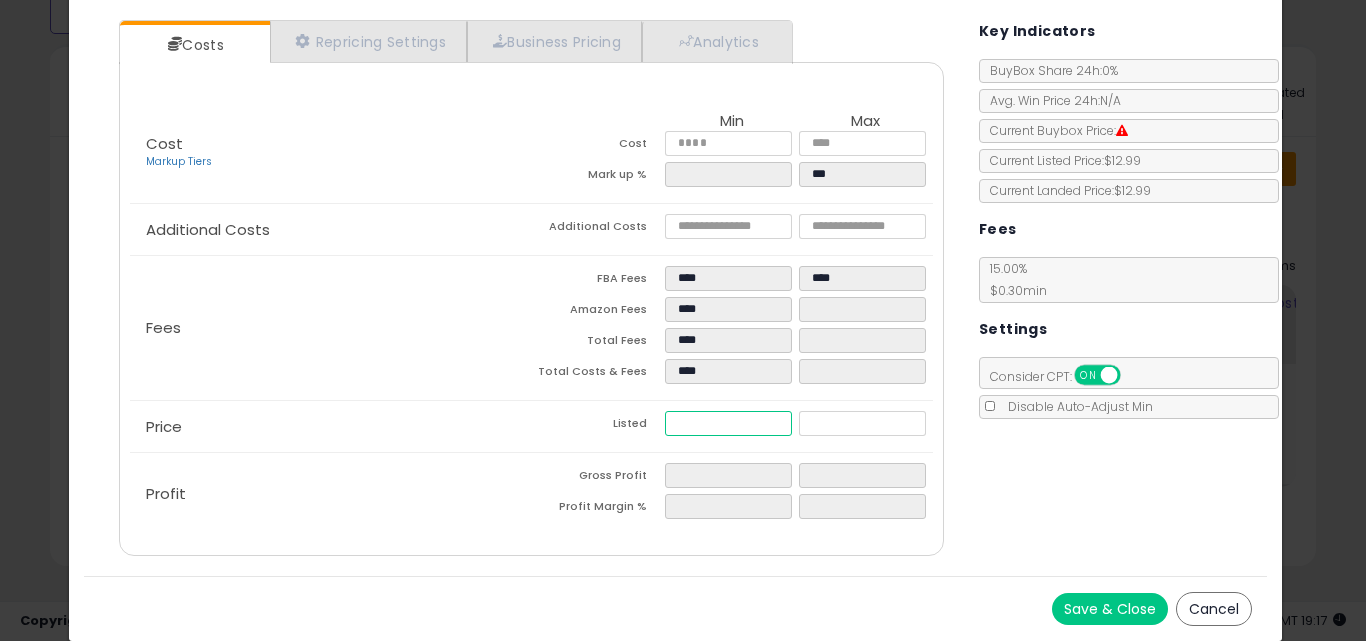 type on "****" 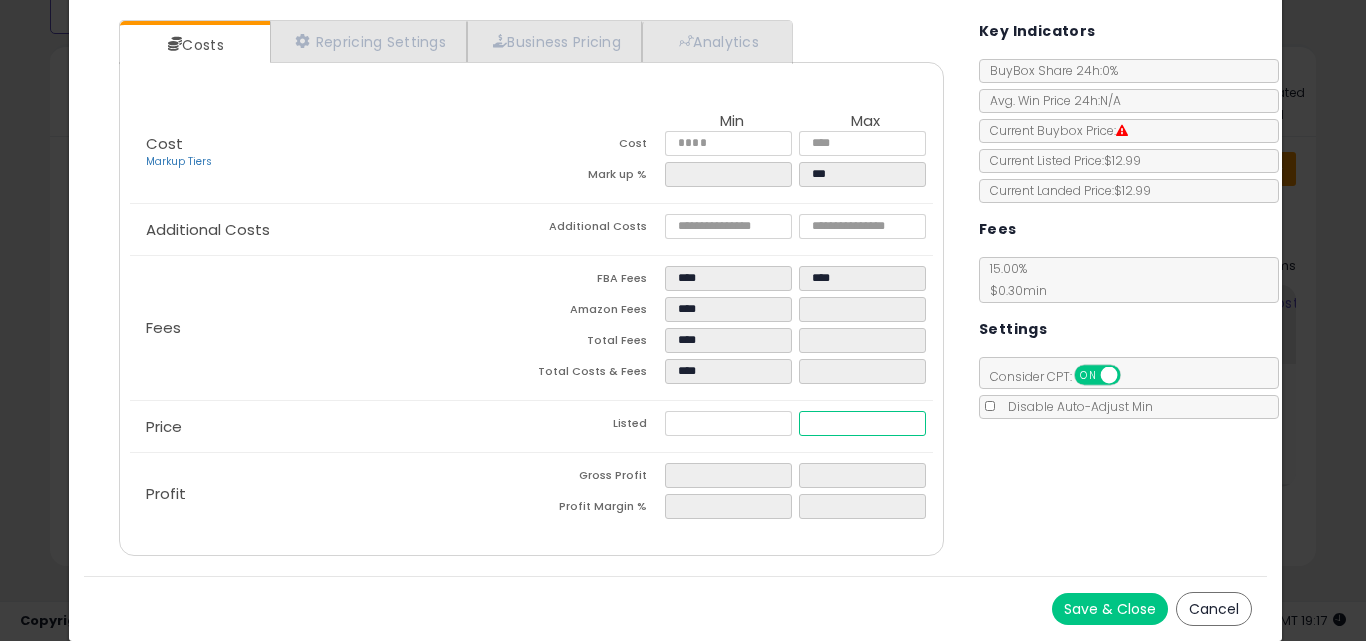 click at bounding box center [862, 423] 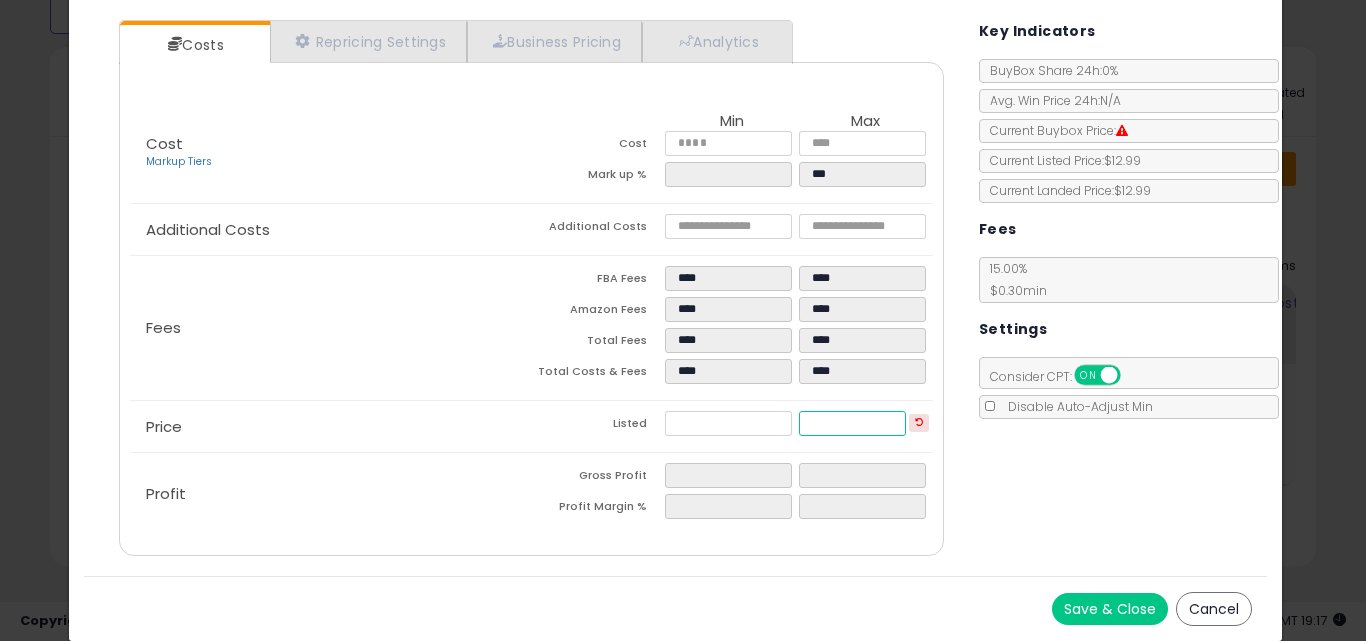 type on "****" 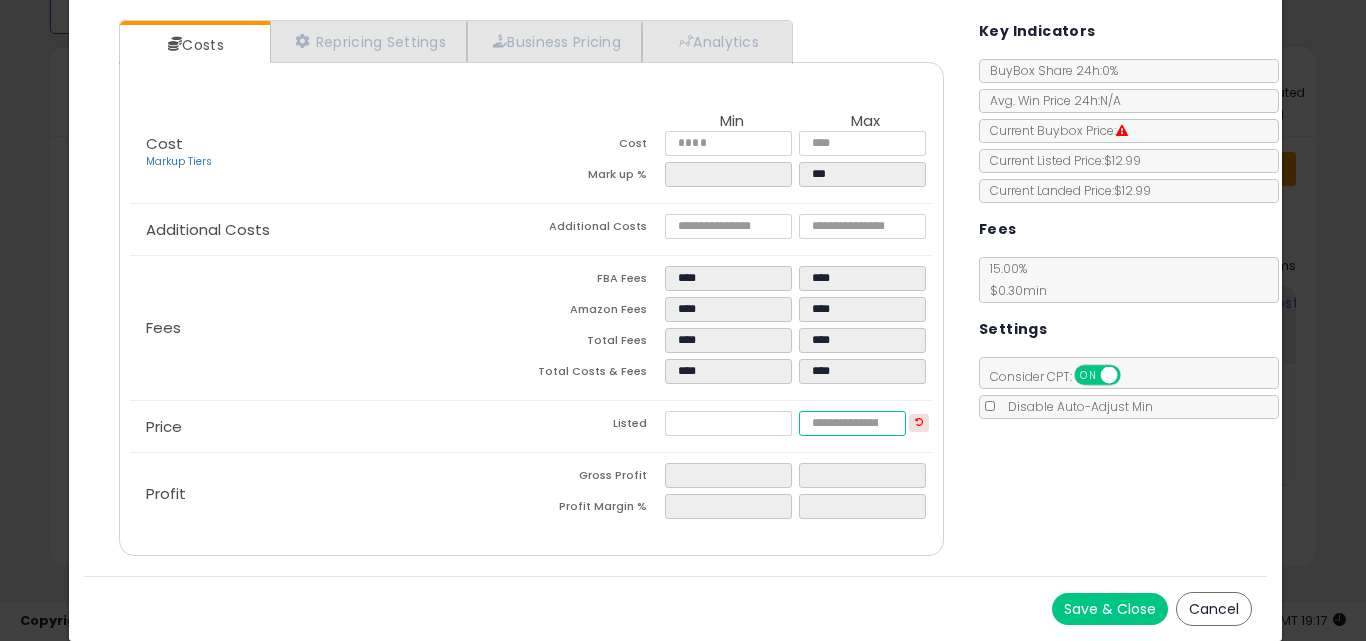 type on "****" 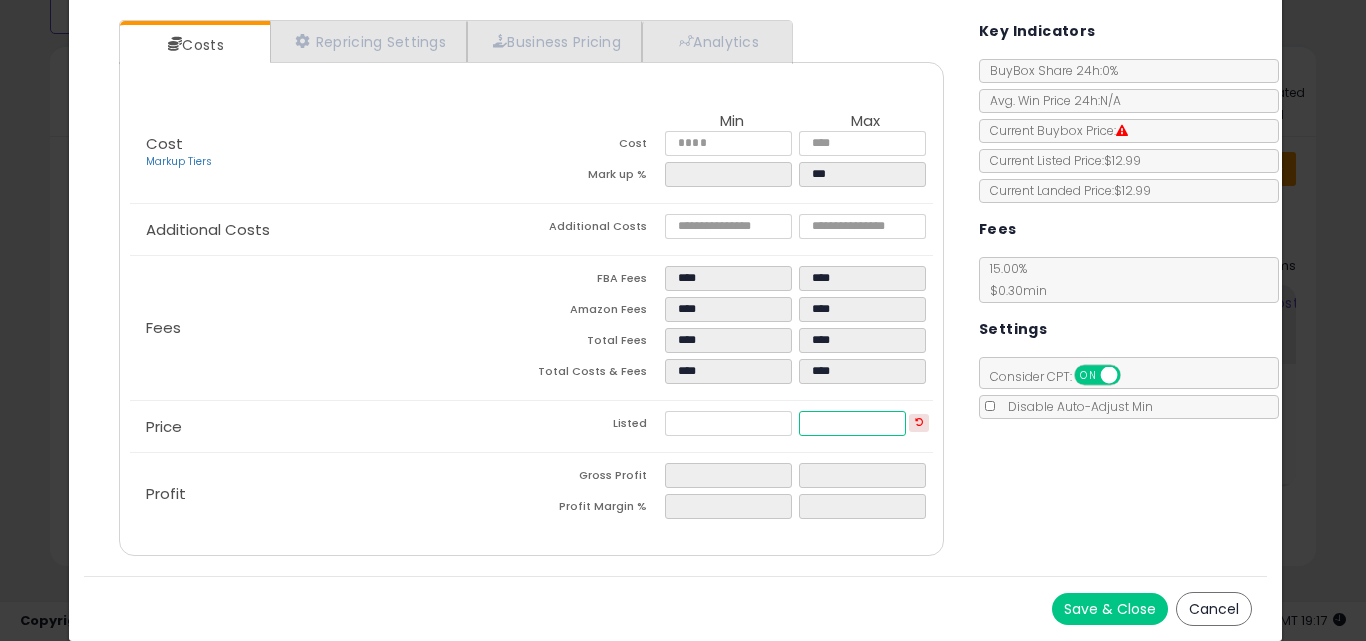 type on "****" 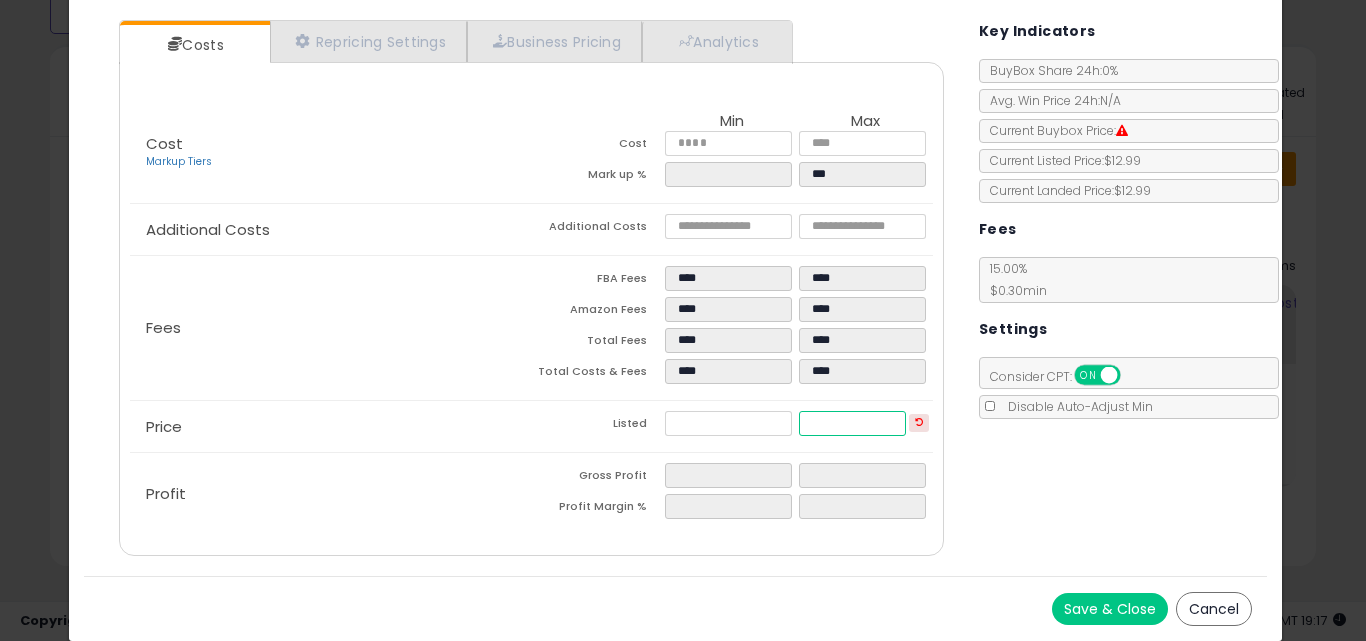 type on "****" 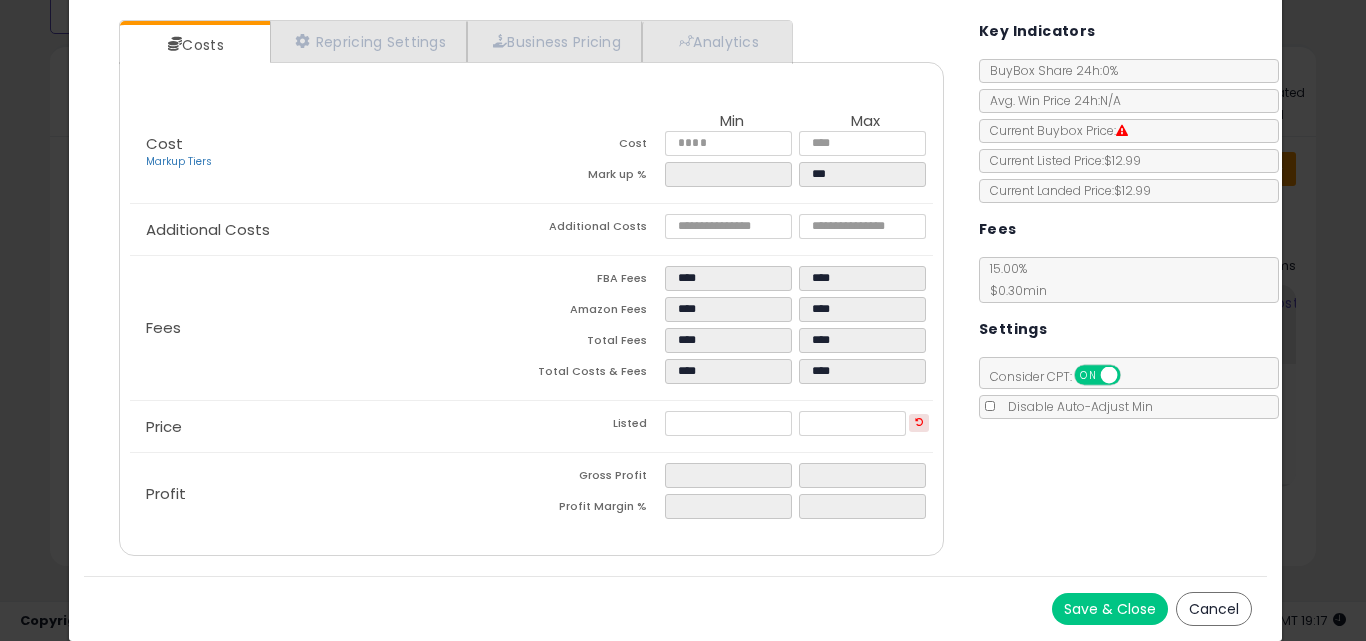 click on "Costs
Repricing Settings
Business Pricing
Analytics
Cost" at bounding box center (676, 290) 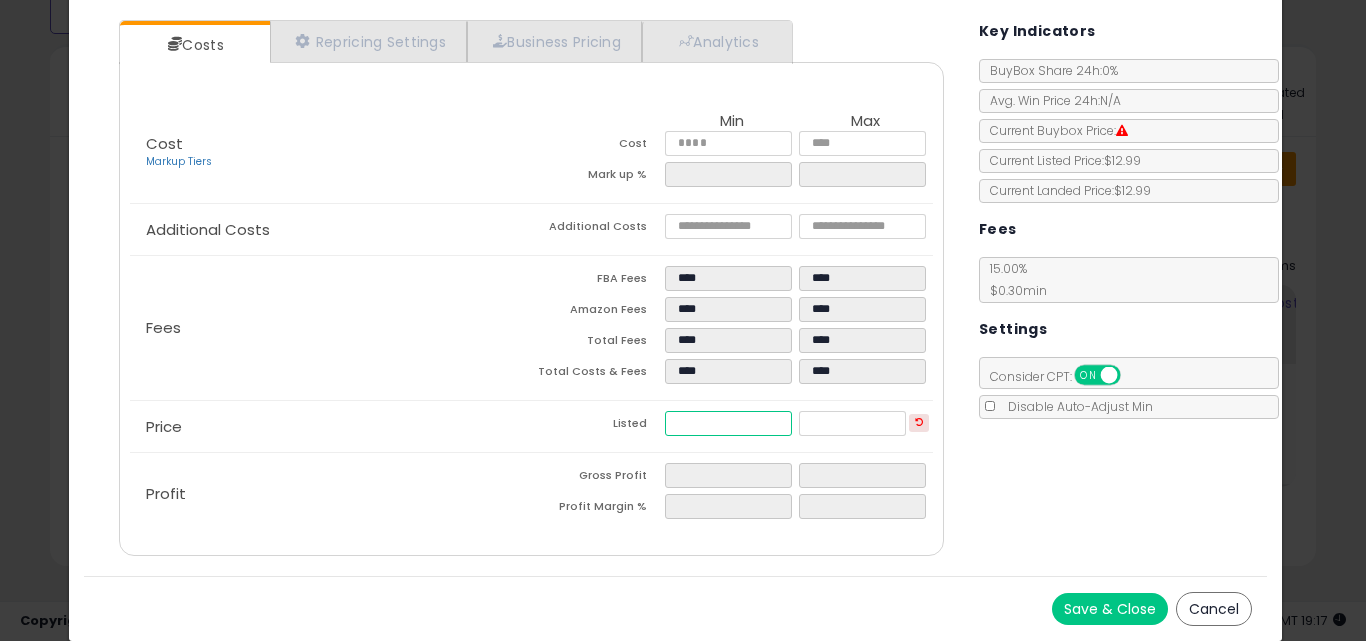 click on "****" at bounding box center (728, 423) 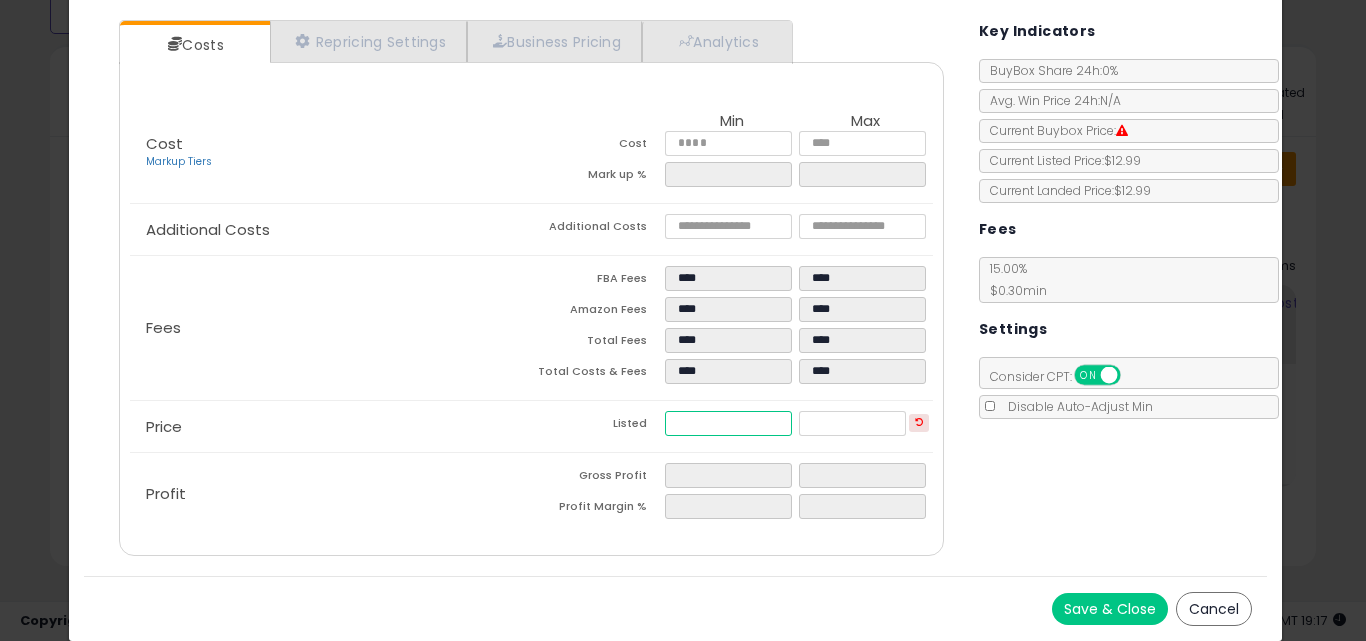 type on "****" 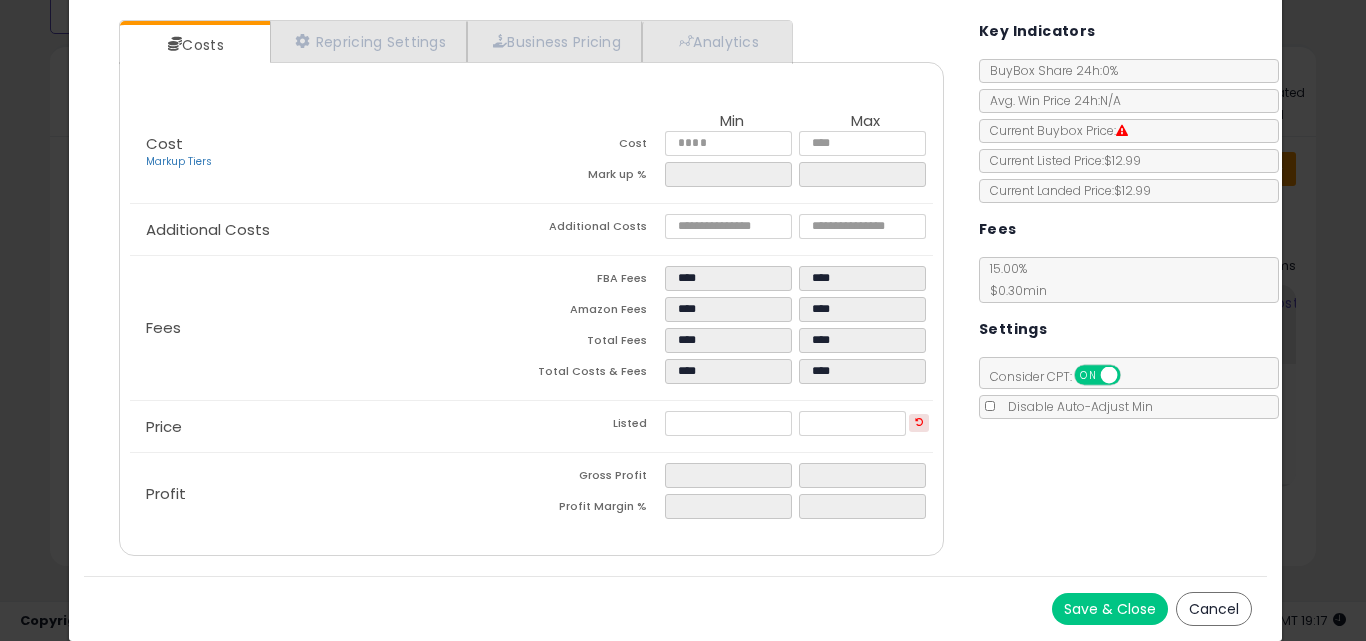 click on "Costs
Repricing Settings
Business Pricing
Analytics
Cost" at bounding box center (676, 290) 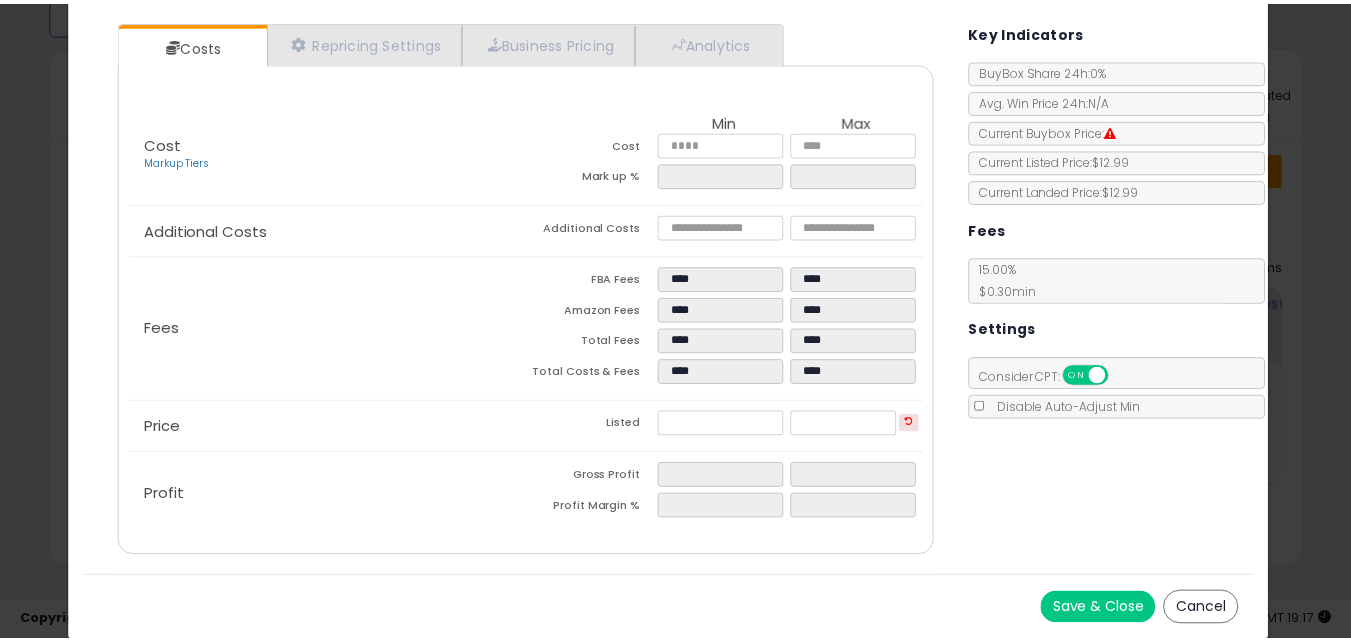 scroll, scrollTop: 0, scrollLeft: 0, axis: both 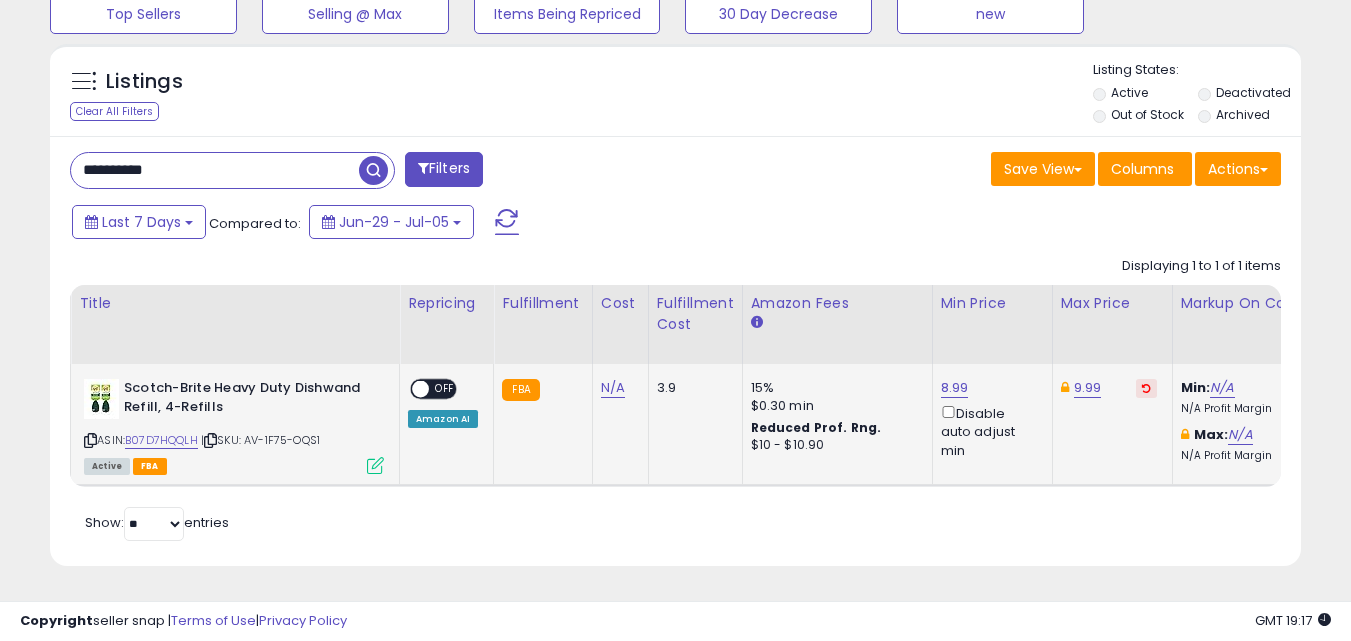 click on "OFF" at bounding box center (445, 389) 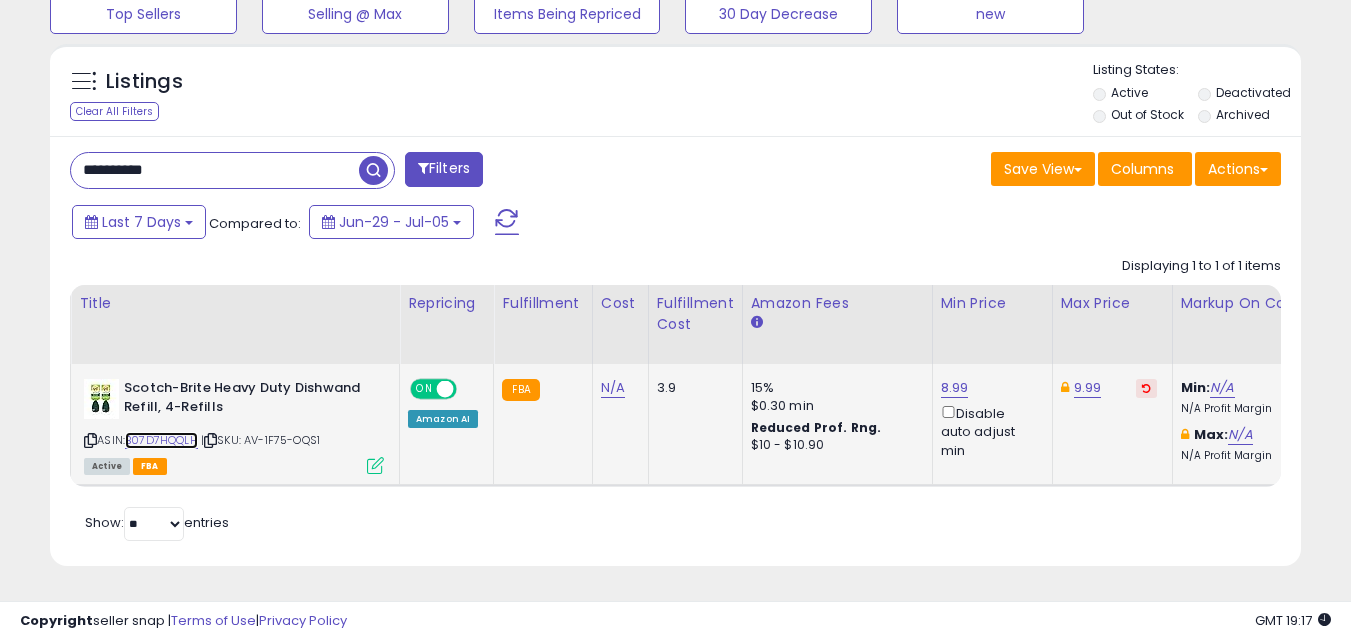 click on "B07D7HQQLH" at bounding box center [161, 440] 